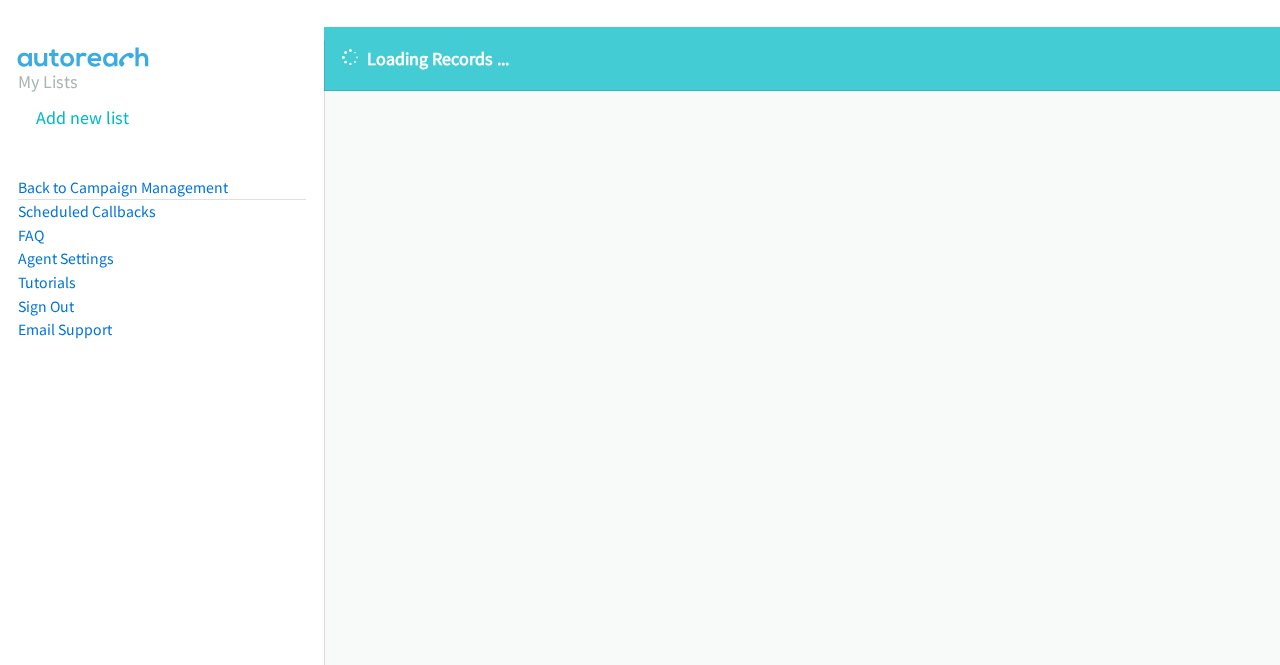 scroll, scrollTop: 0, scrollLeft: 0, axis: both 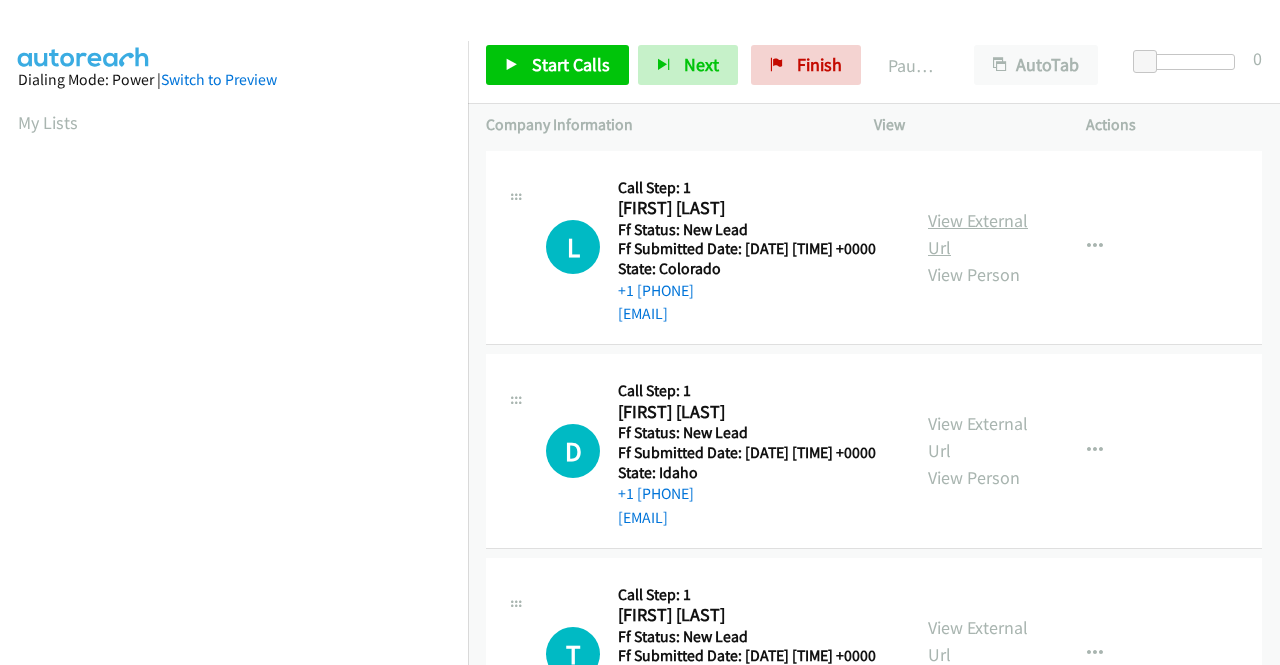 click on "View External Url" at bounding box center [978, 234] 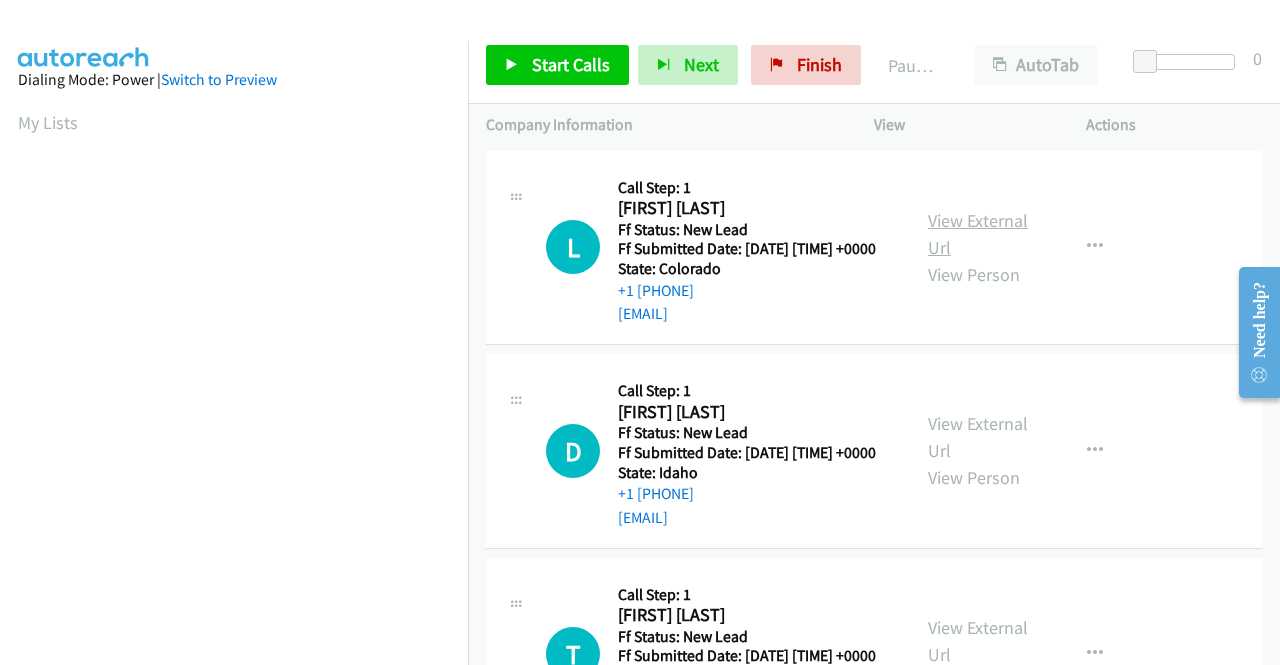 scroll, scrollTop: 456, scrollLeft: 0, axis: vertical 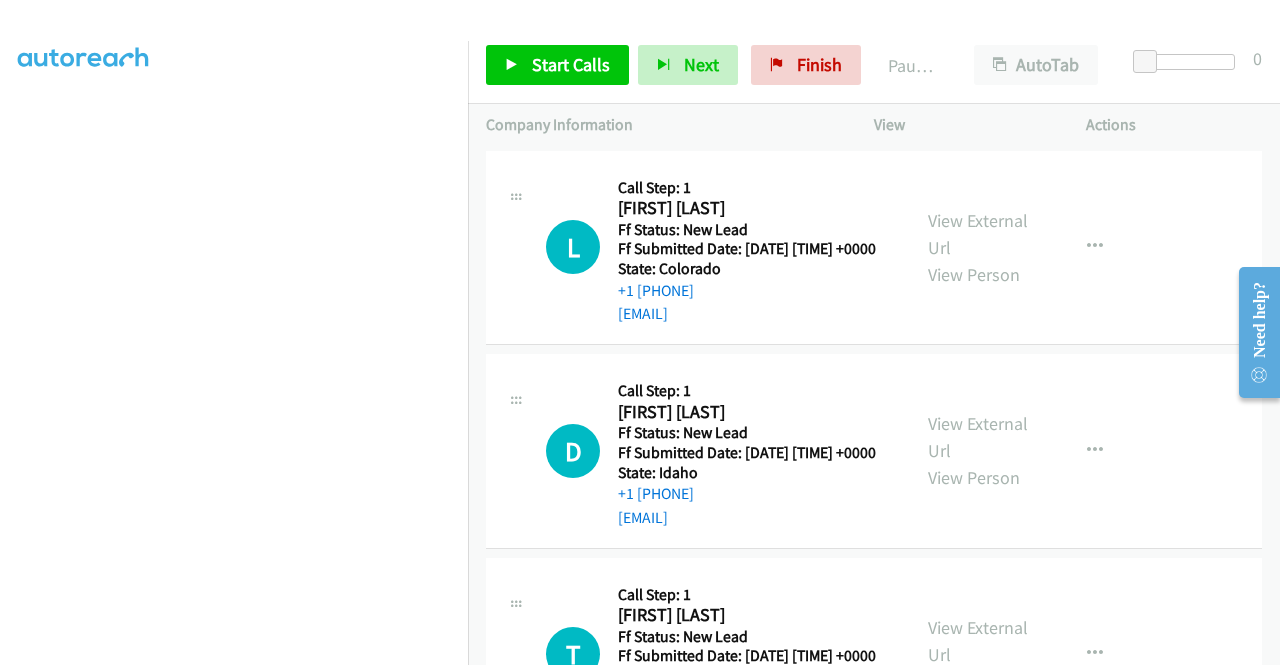 click on "View External Url
View Person" at bounding box center (980, 247) 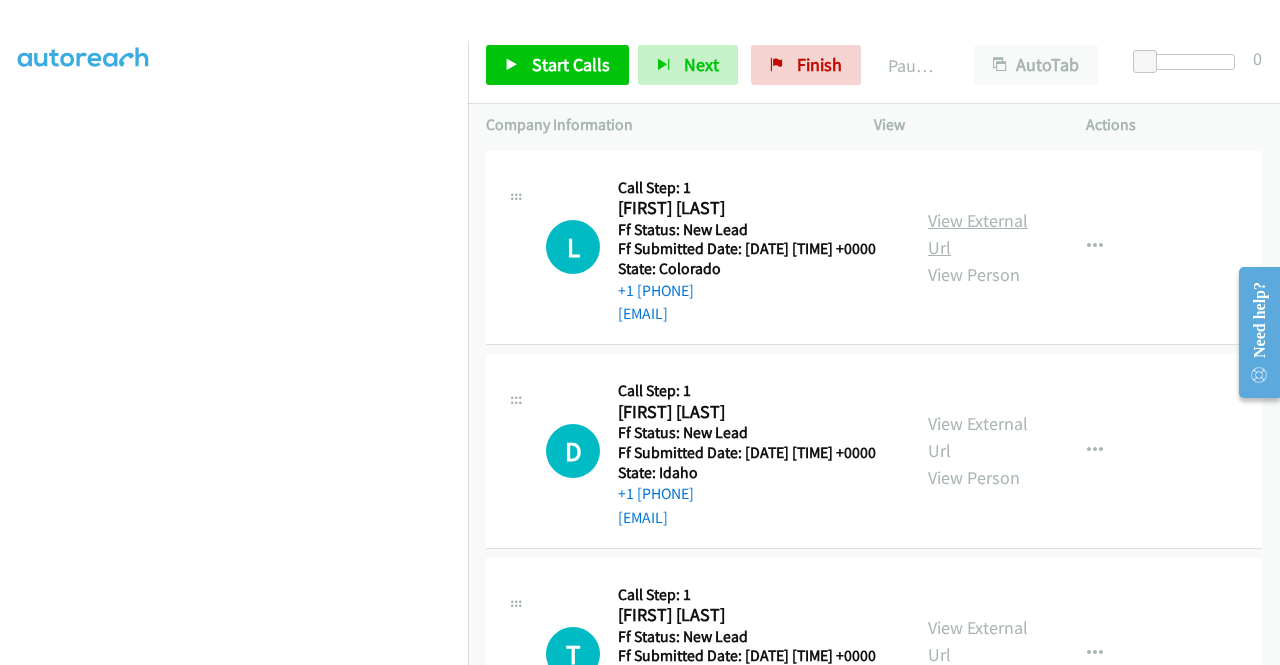 click on "View External Url" at bounding box center [978, 234] 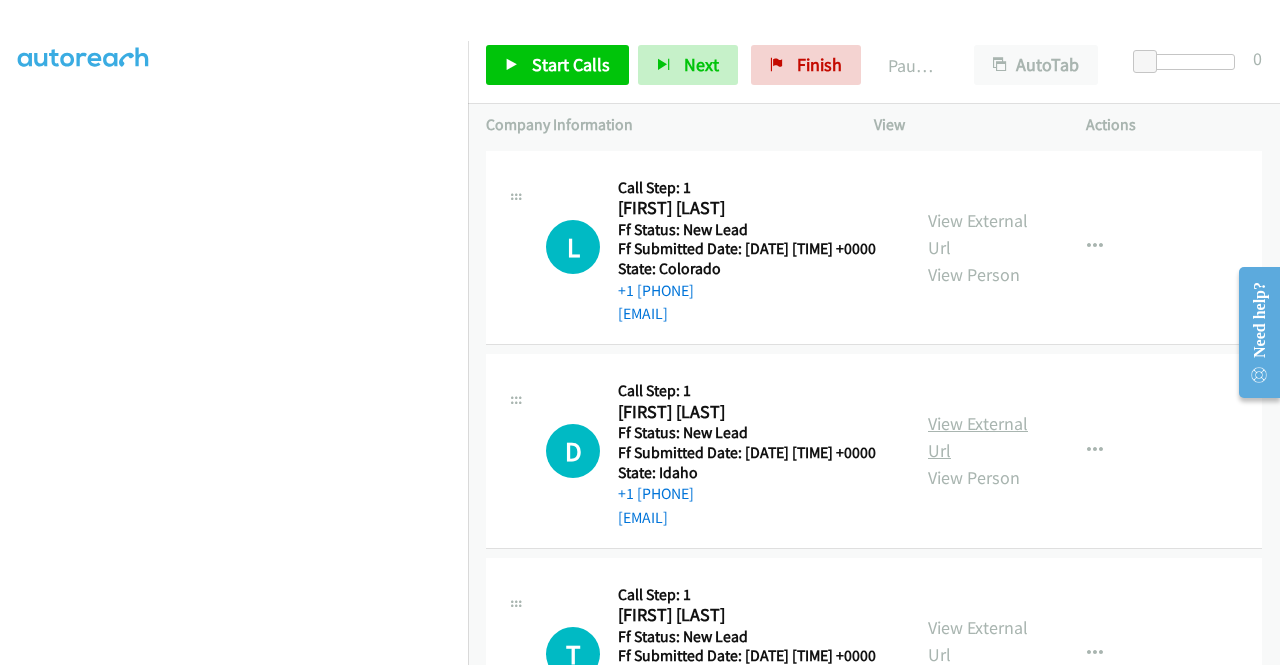 click on "View External Url" at bounding box center [978, 437] 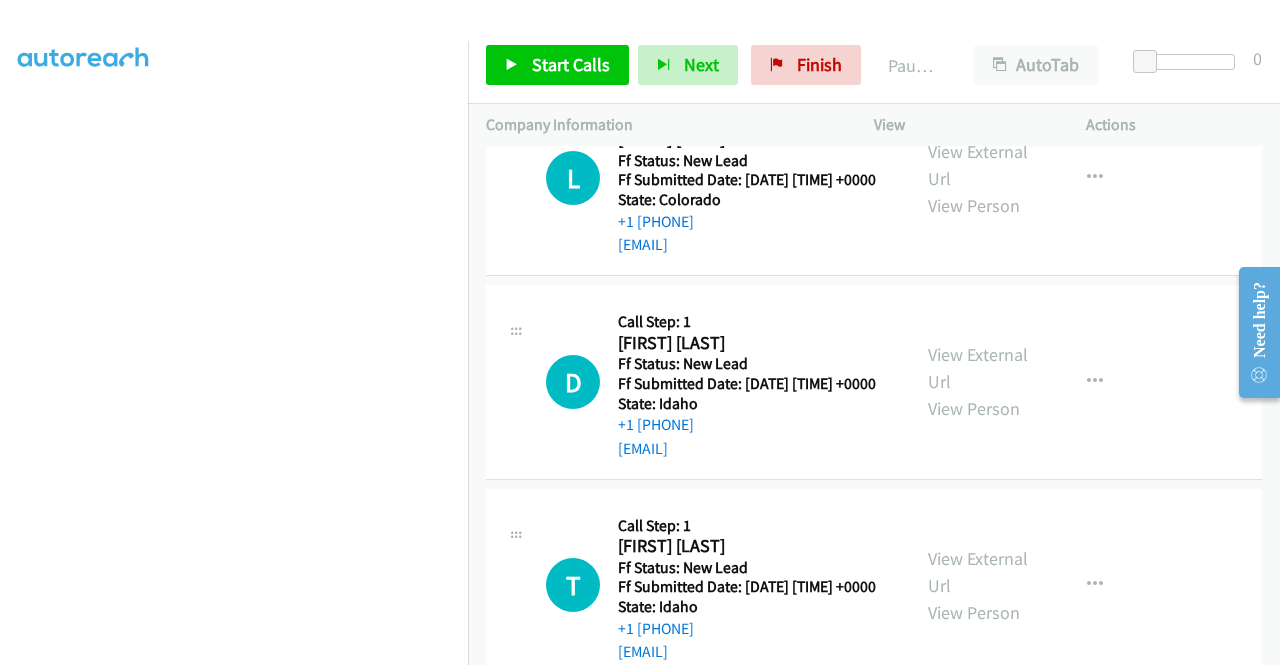 scroll, scrollTop: 100, scrollLeft: 0, axis: vertical 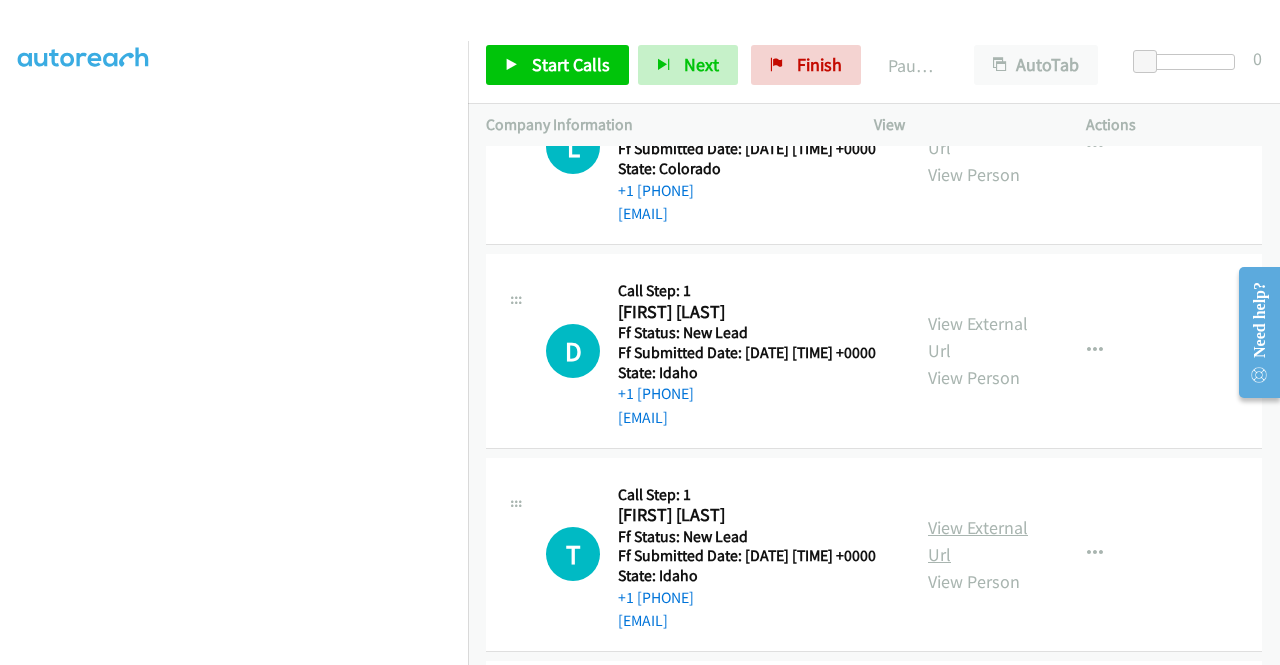 click on "View External Url" at bounding box center [978, 541] 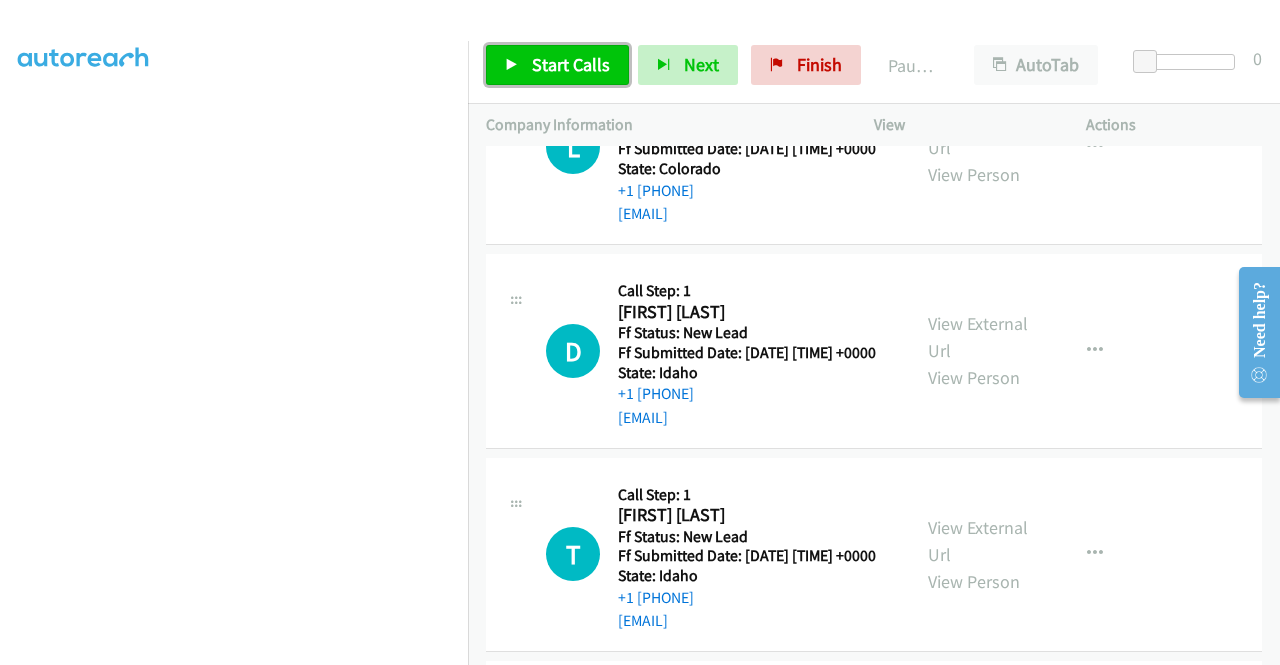 click on "Start Calls" at bounding box center (571, 64) 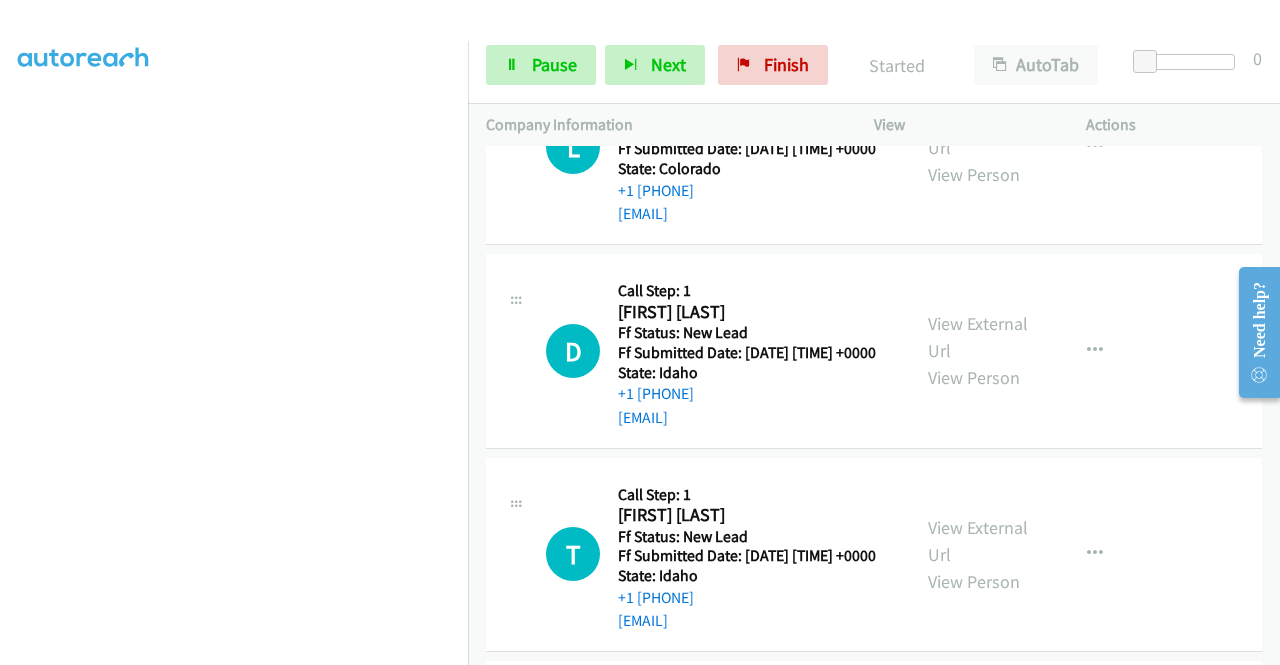 click on "D
Callback Scheduled
Call Step: 1
[FIRST] [LAST]
America/Denver
Ff Status: New Lead
Ff Submitted Date: [DATE] [TIME] +0000
State: [STATE]
[PHONE]
[EMAIL]
Call was successful?
View External Url
View Person
View External Url
Email
Schedule/Manage Callback
Skip Call
Add to do not call list" at bounding box center (874, 351) 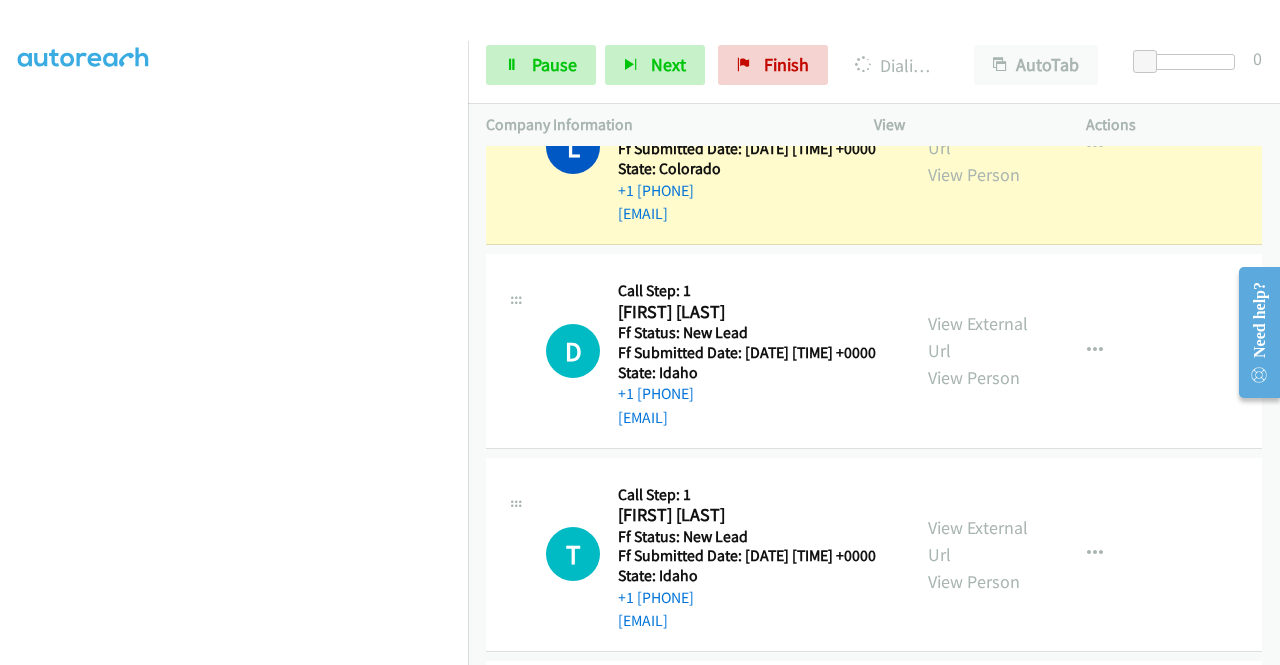 scroll, scrollTop: 0, scrollLeft: 0, axis: both 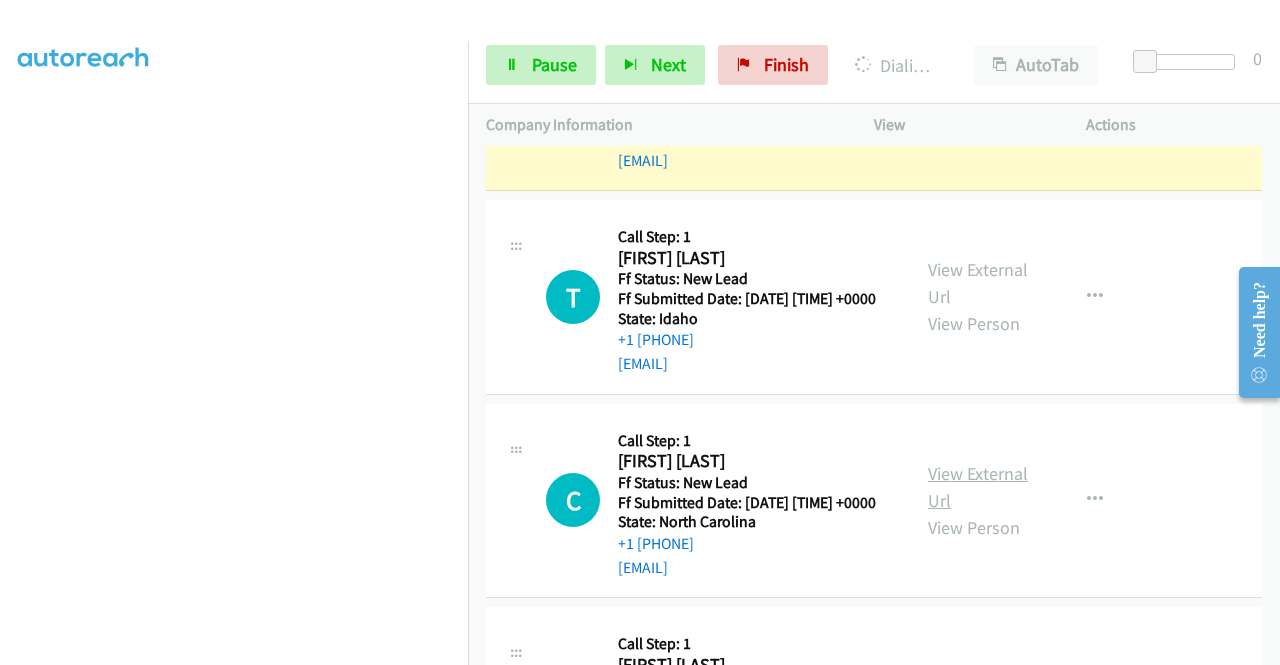 click on "View External Url" at bounding box center [978, 487] 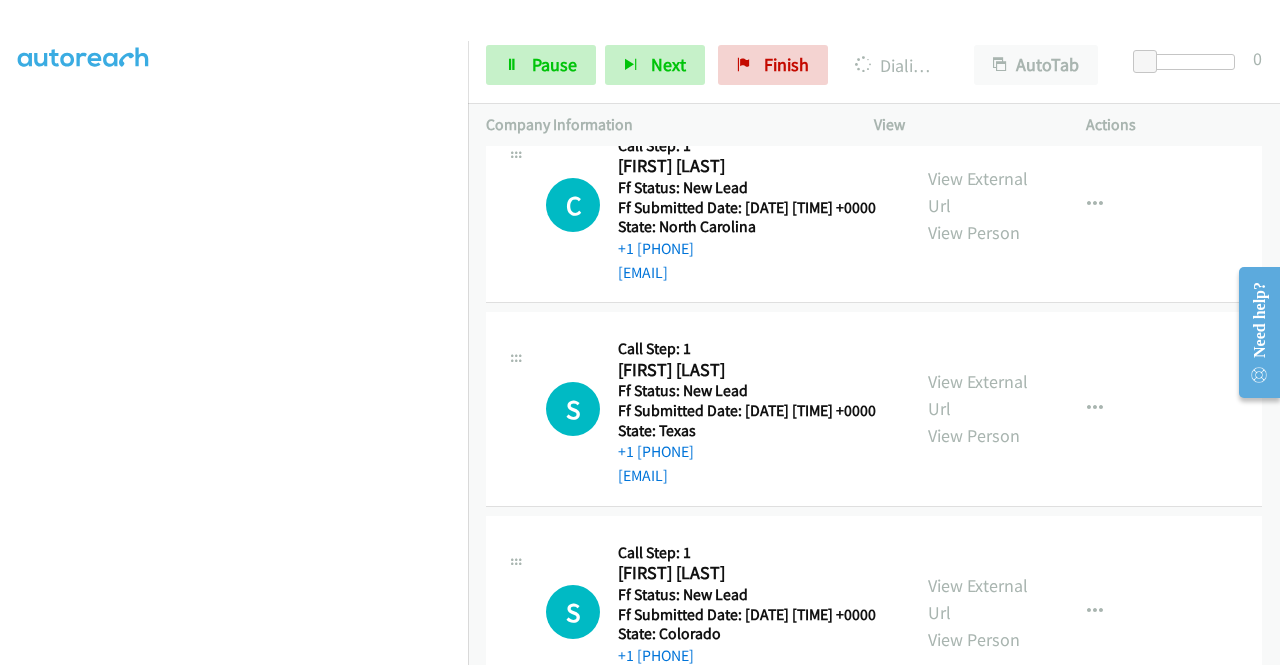 scroll, scrollTop: 700, scrollLeft: 0, axis: vertical 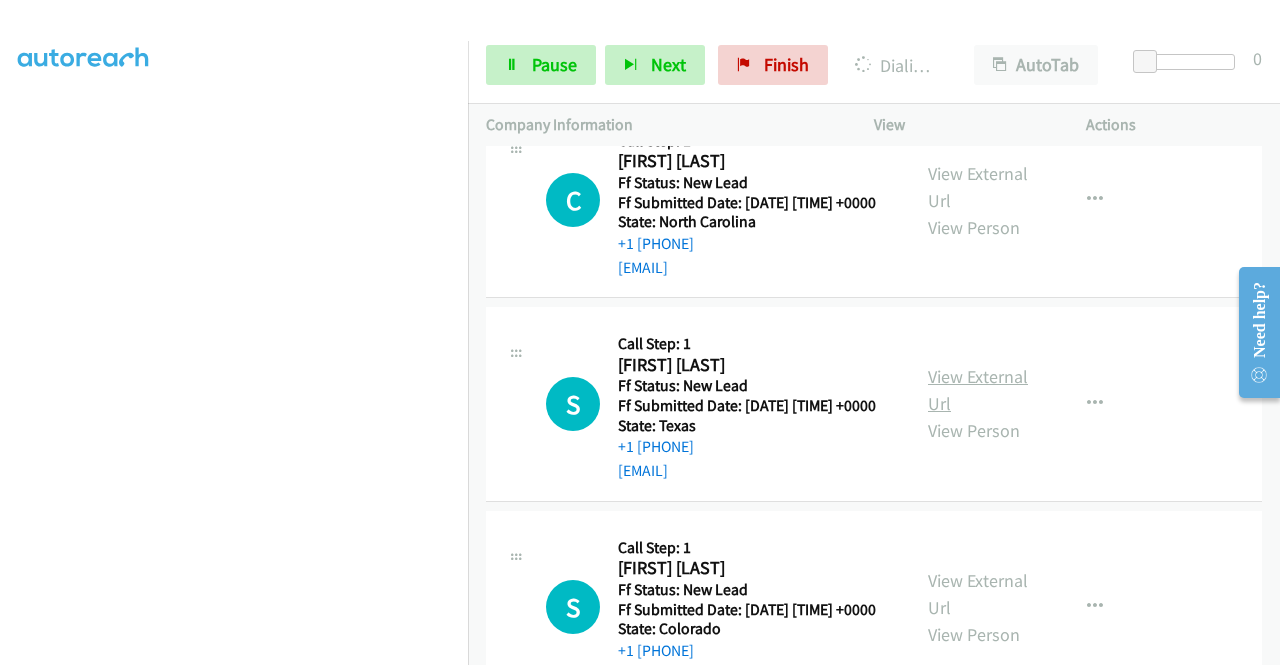 click on "View External Url" at bounding box center [978, 390] 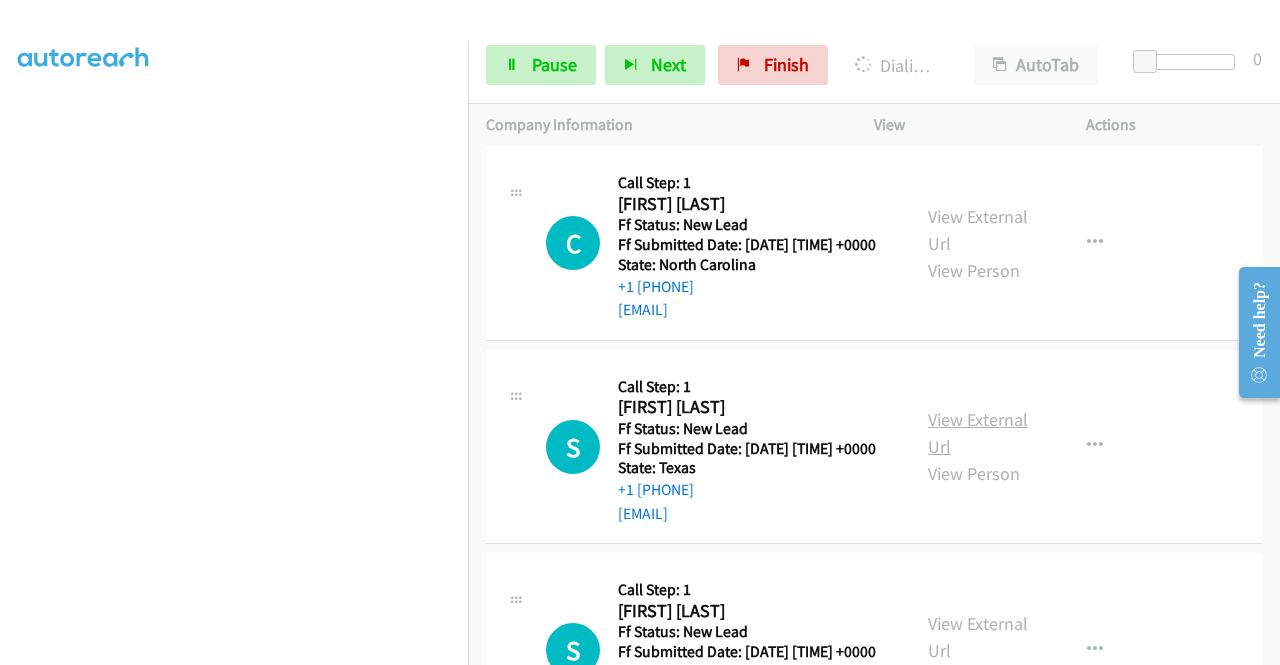 scroll, scrollTop: 413, scrollLeft: 0, axis: vertical 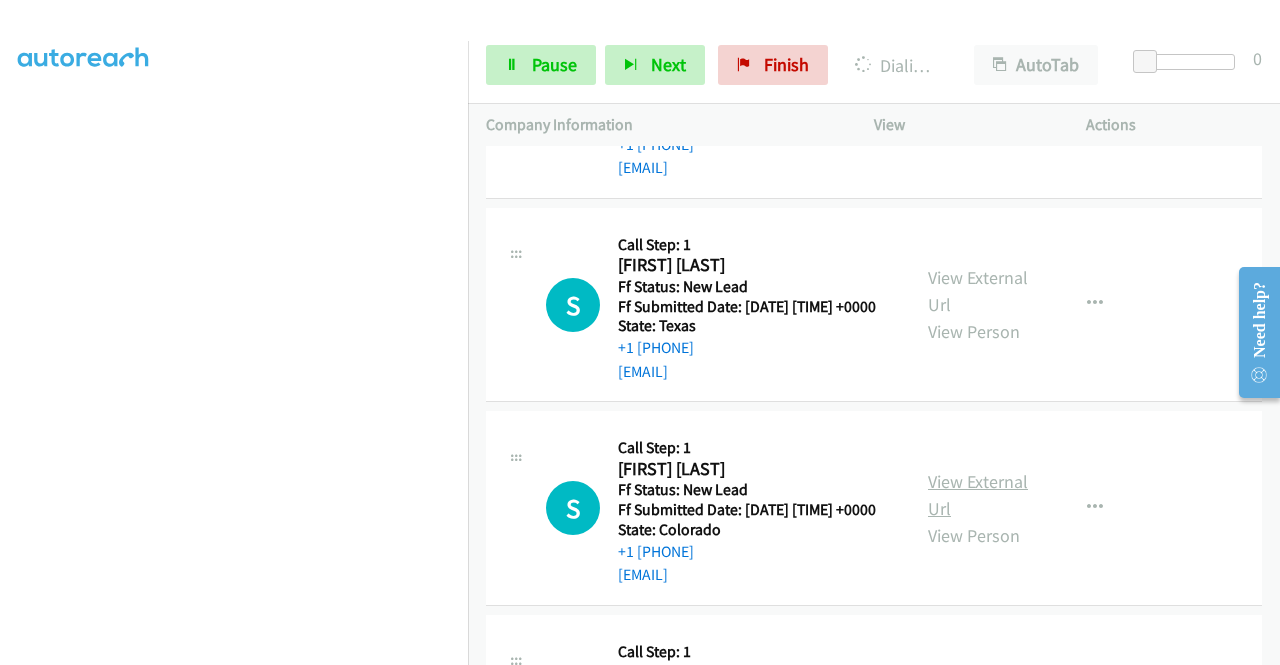 click on "View External Url" at bounding box center [978, 495] 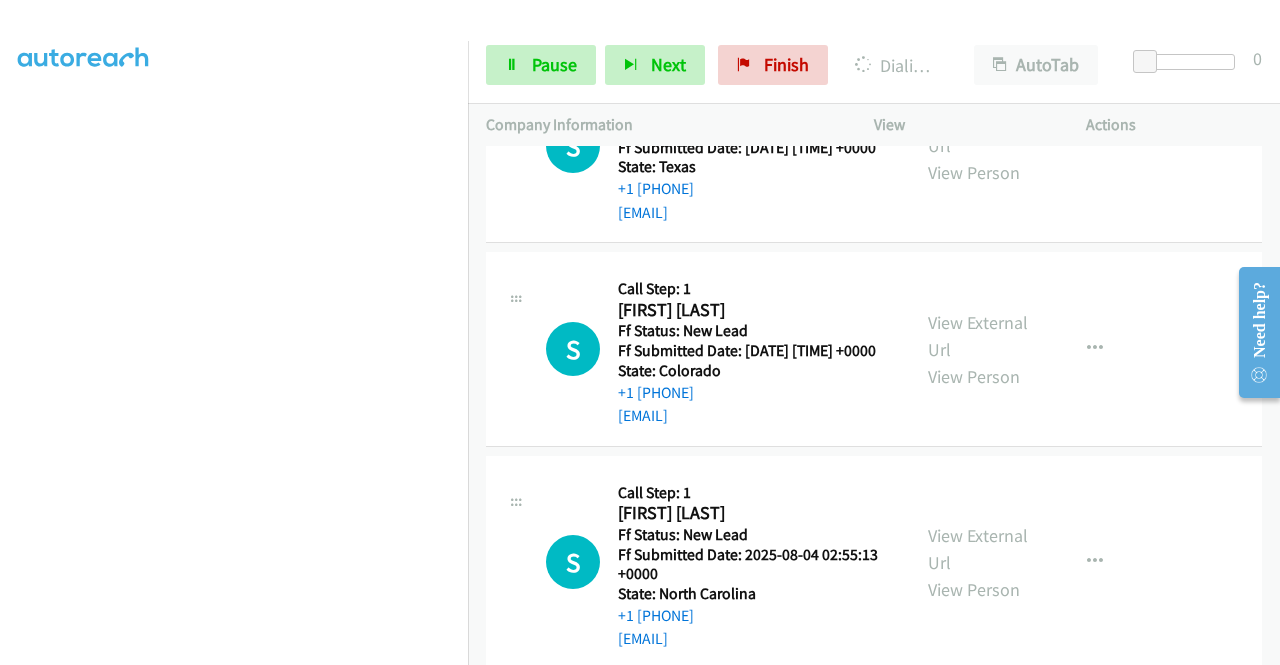 scroll, scrollTop: 1042, scrollLeft: 0, axis: vertical 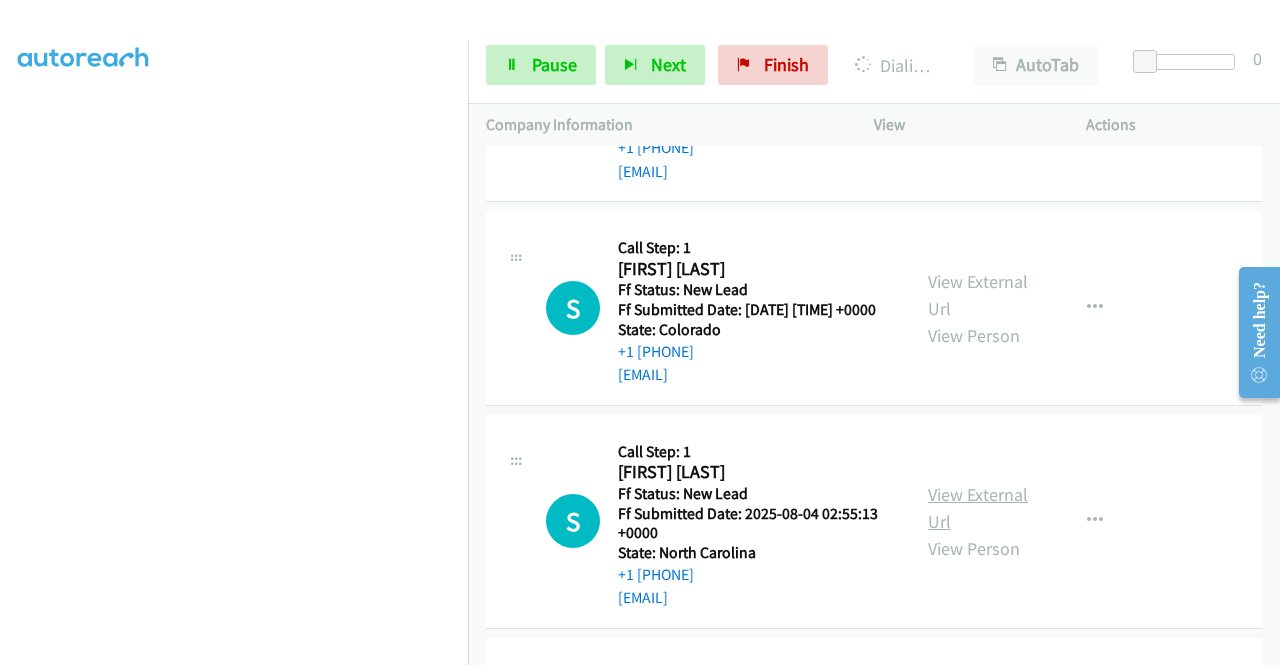 click on "View External Url" at bounding box center (978, 508) 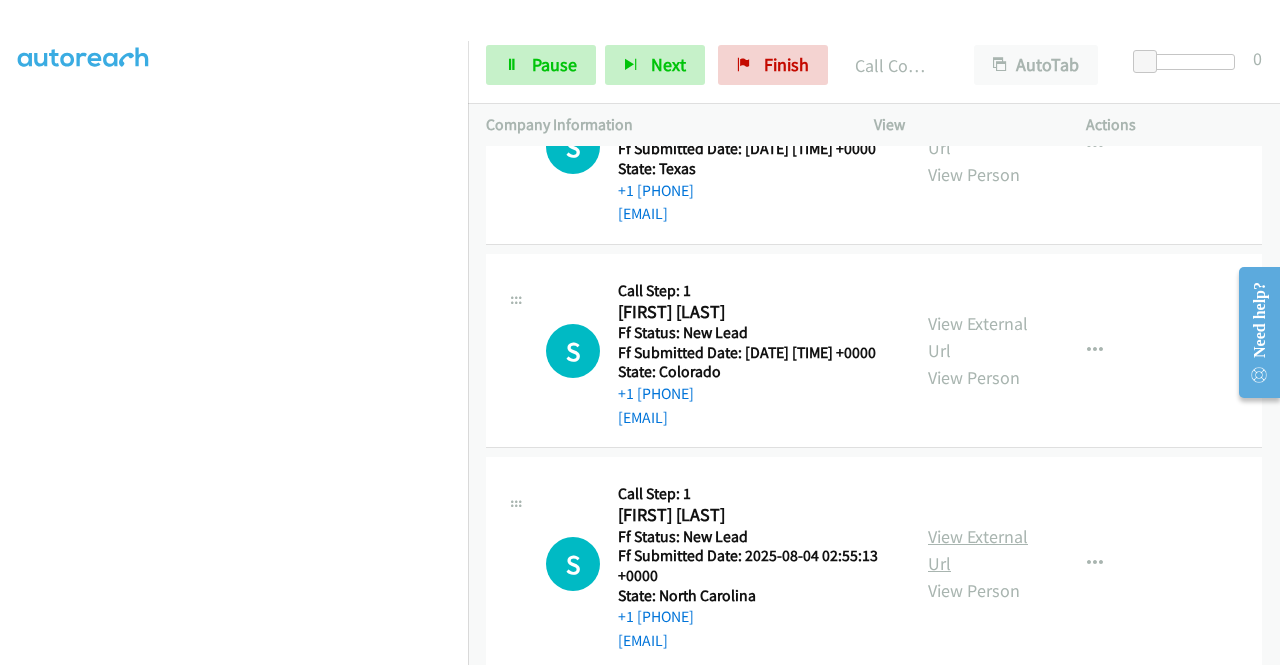 scroll, scrollTop: 1084, scrollLeft: 0, axis: vertical 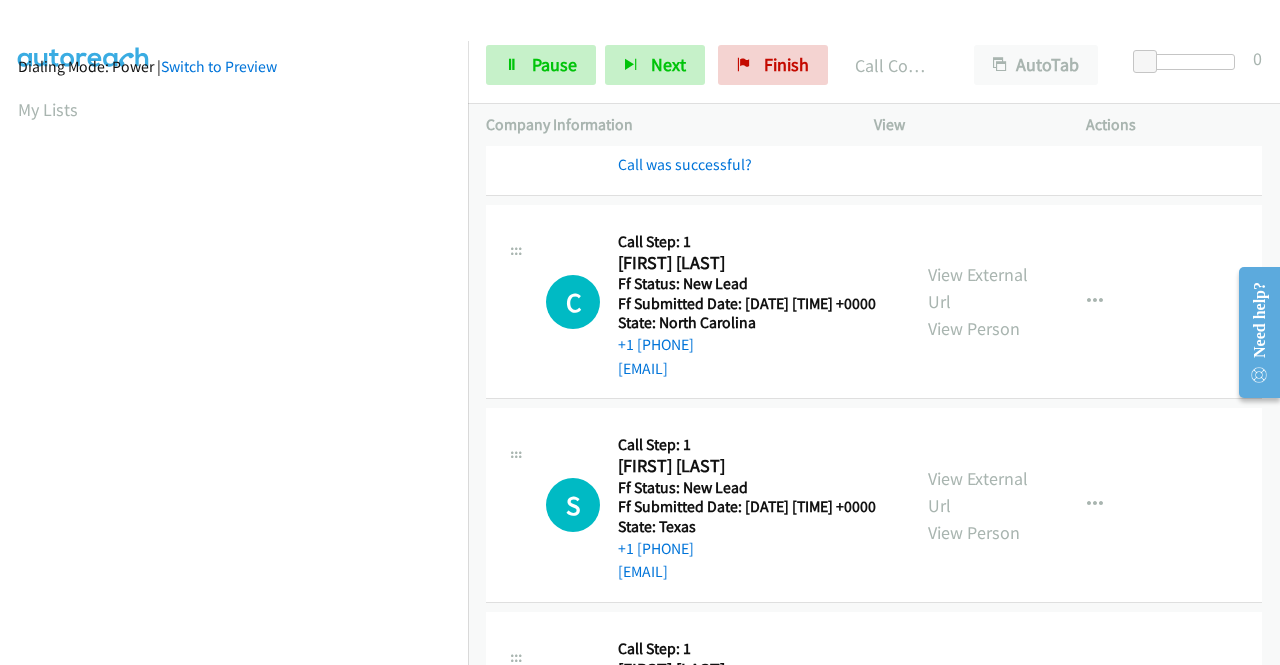 click on "Start Calls
Pause
Next
Finish
Call Completed
AutoTab
AutoTab
0" at bounding box center [874, 65] 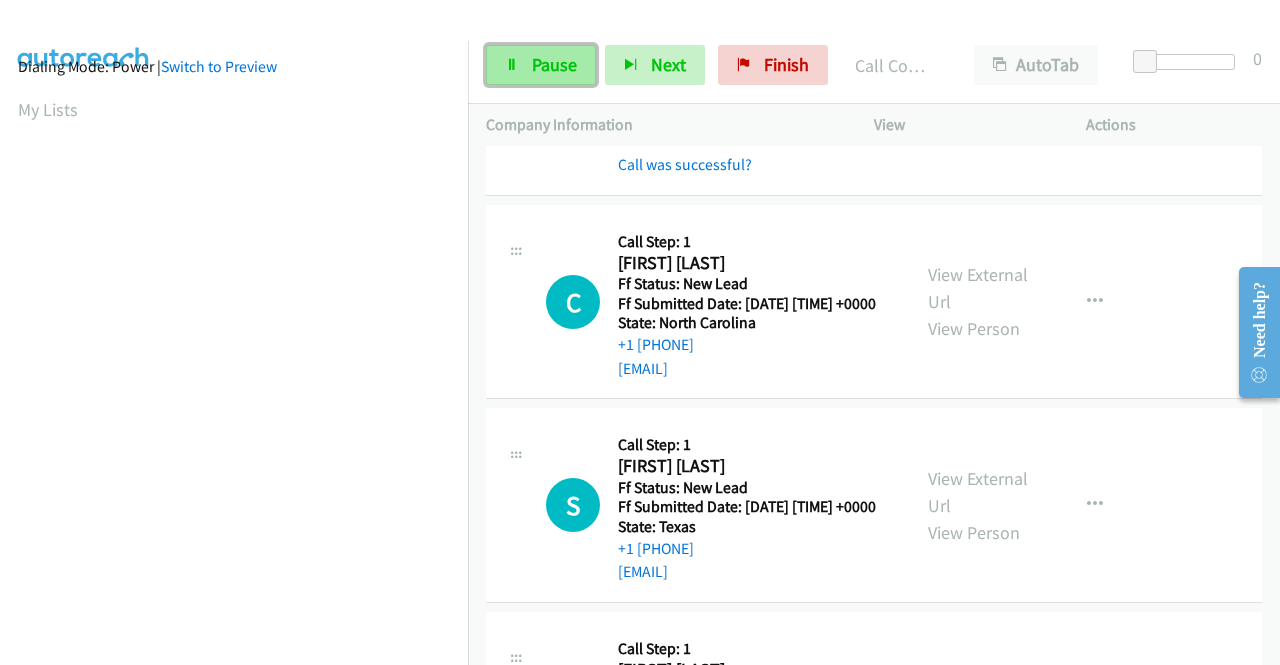 click on "Pause" at bounding box center (554, 64) 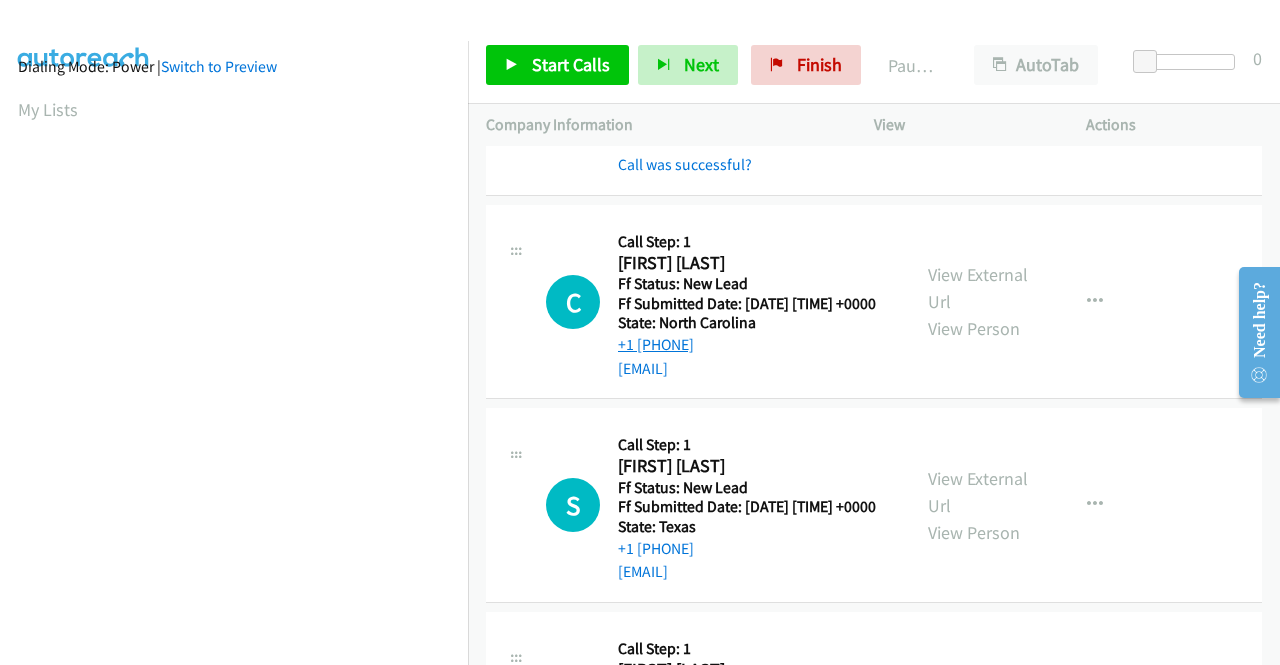 drag, startPoint x: 746, startPoint y: 424, endPoint x: 632, endPoint y: 427, distance: 114.03947 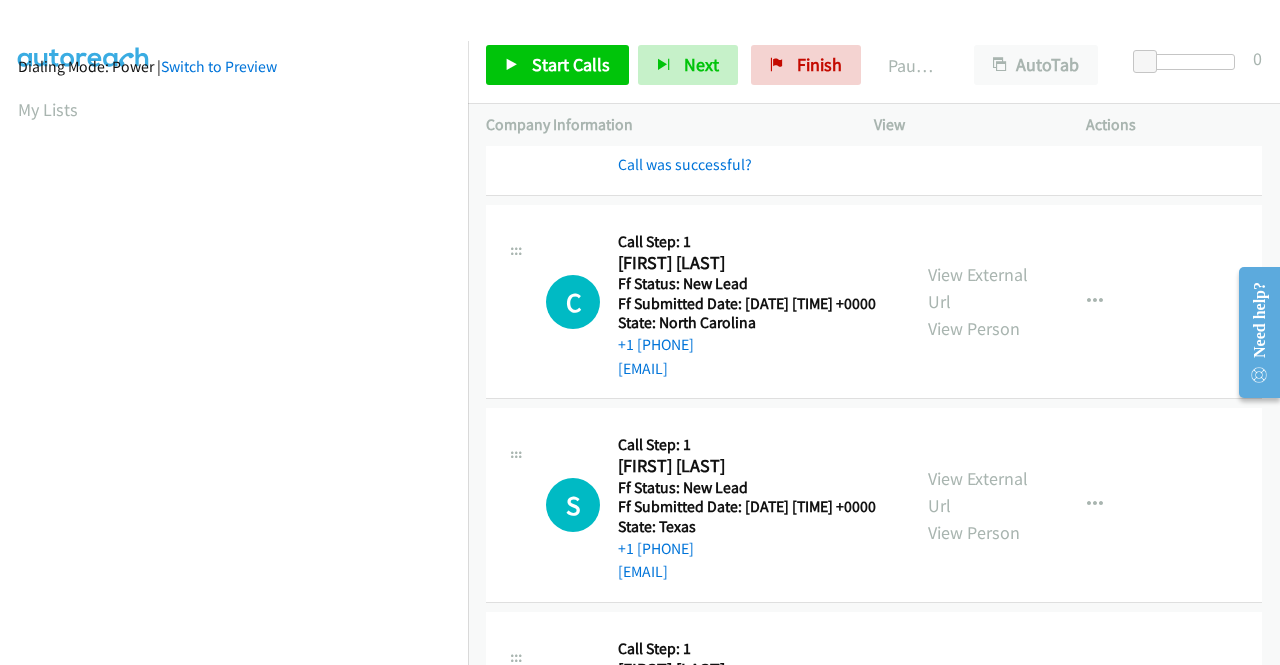copy on "[PHONE]" 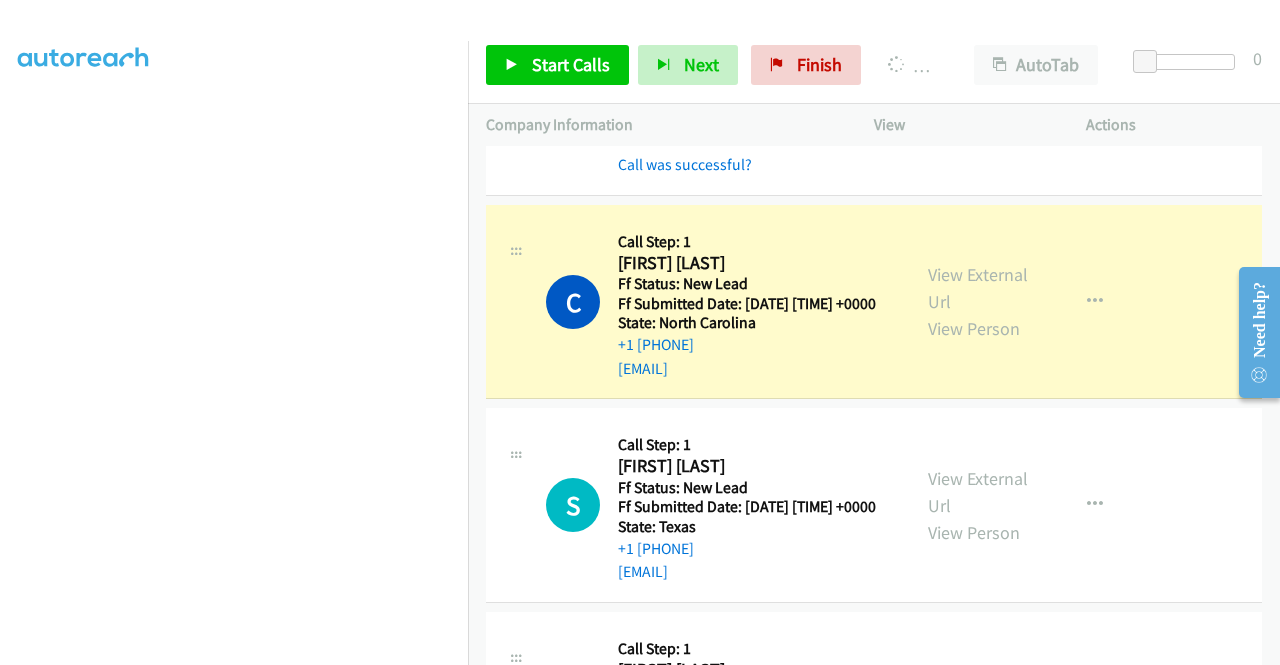 scroll, scrollTop: 456, scrollLeft: 0, axis: vertical 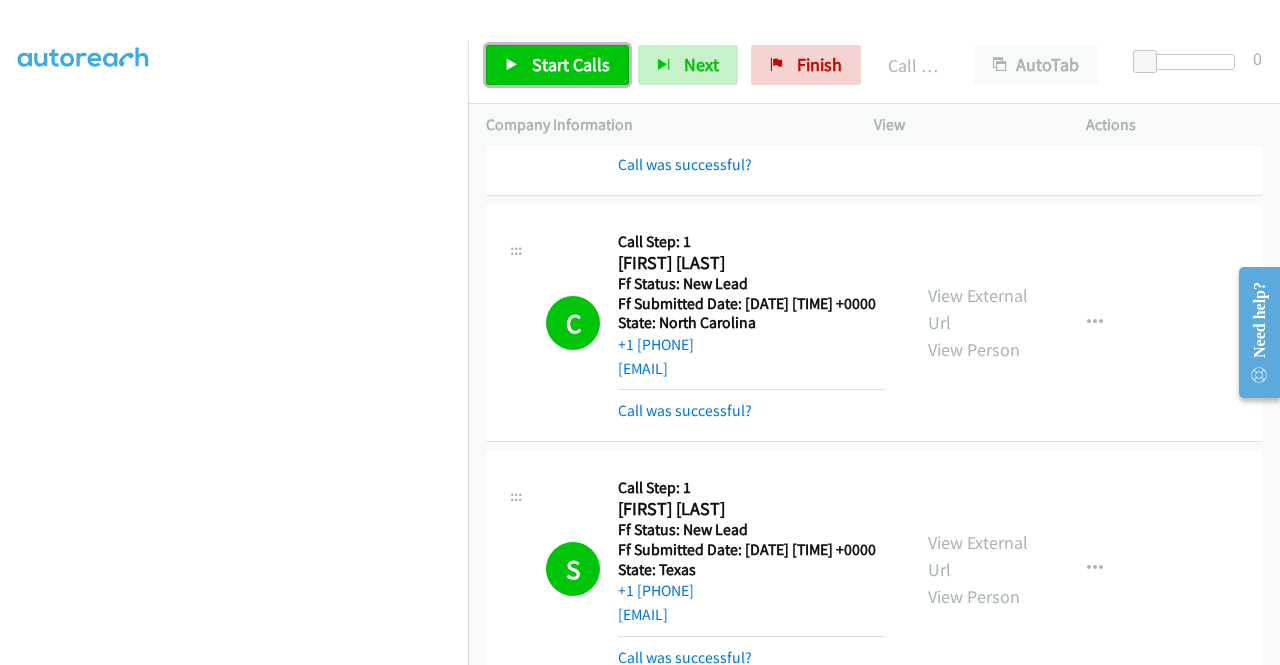 click on "Start Calls" at bounding box center (557, 65) 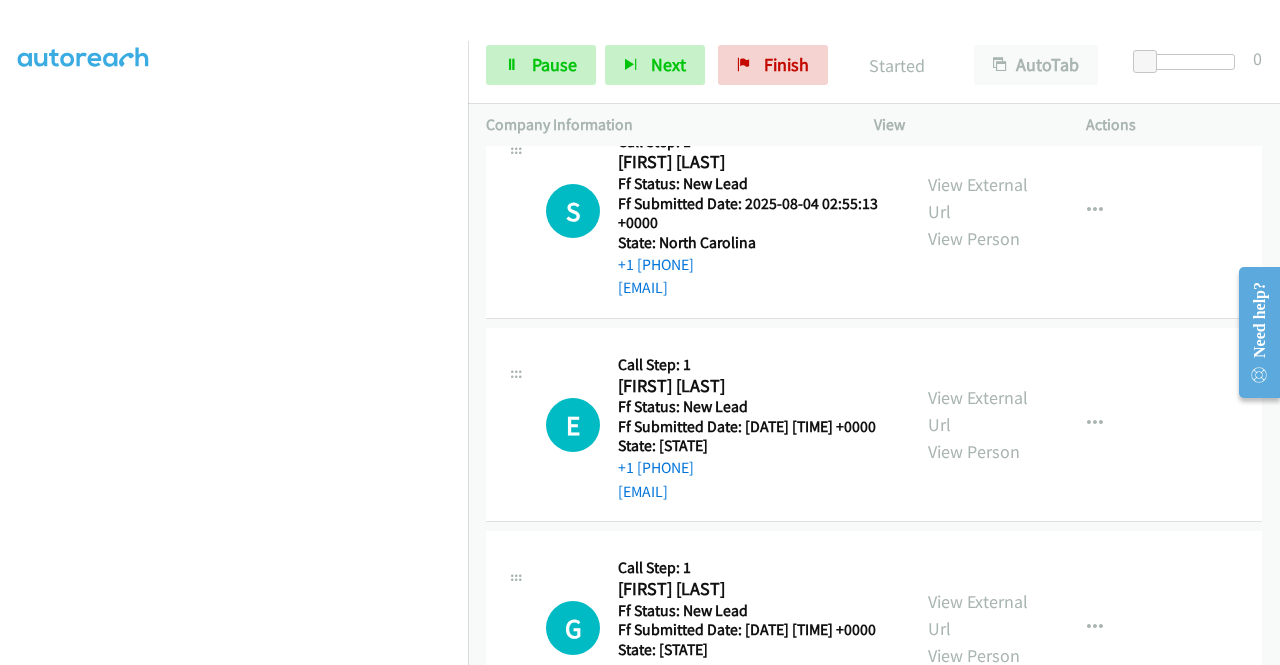 scroll, scrollTop: 1484, scrollLeft: 0, axis: vertical 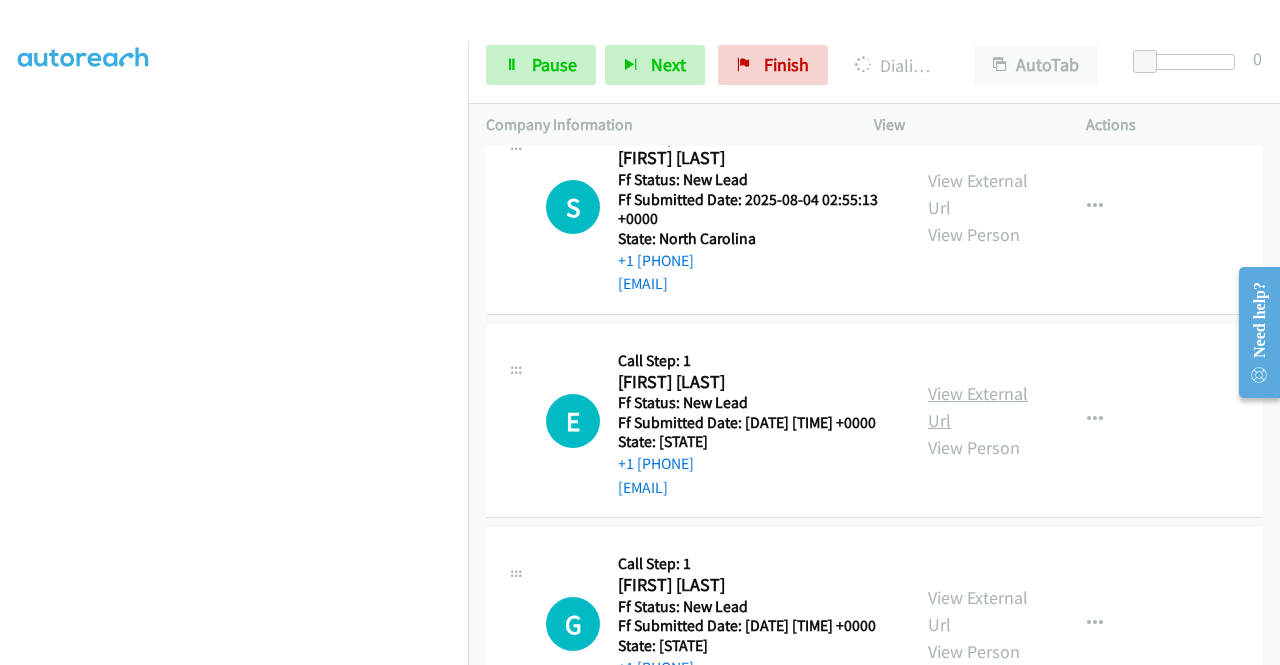 click on "View External Url" at bounding box center [978, 407] 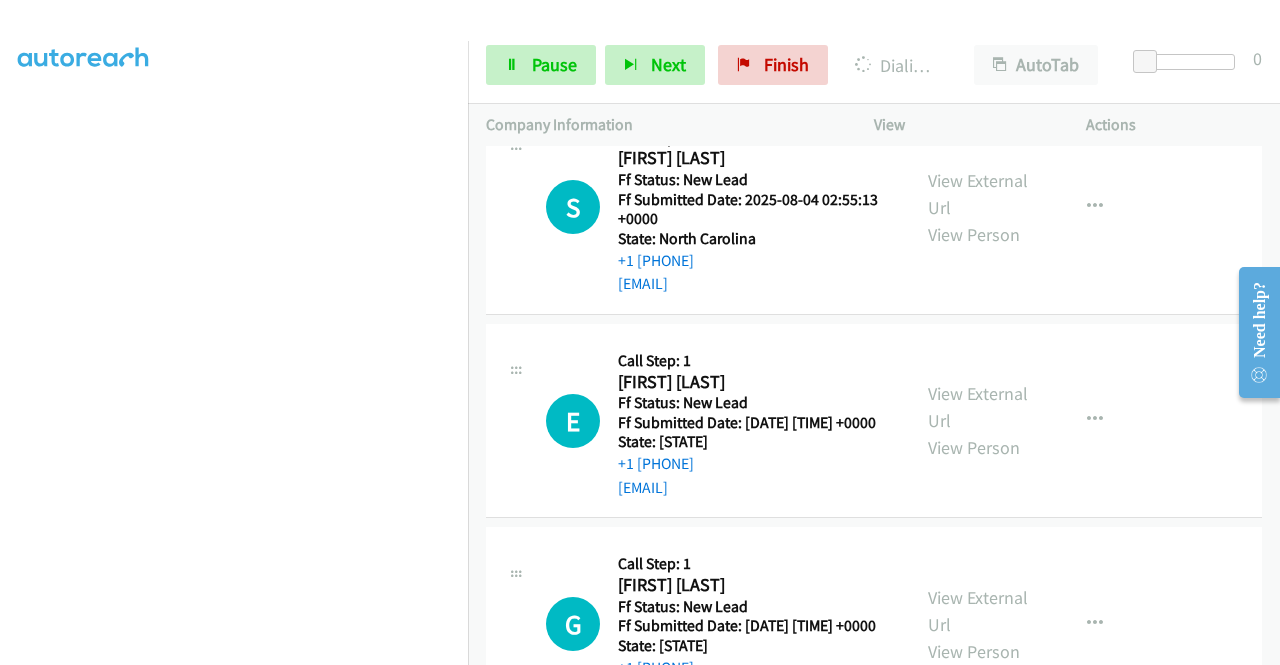 scroll, scrollTop: 1684, scrollLeft: 0, axis: vertical 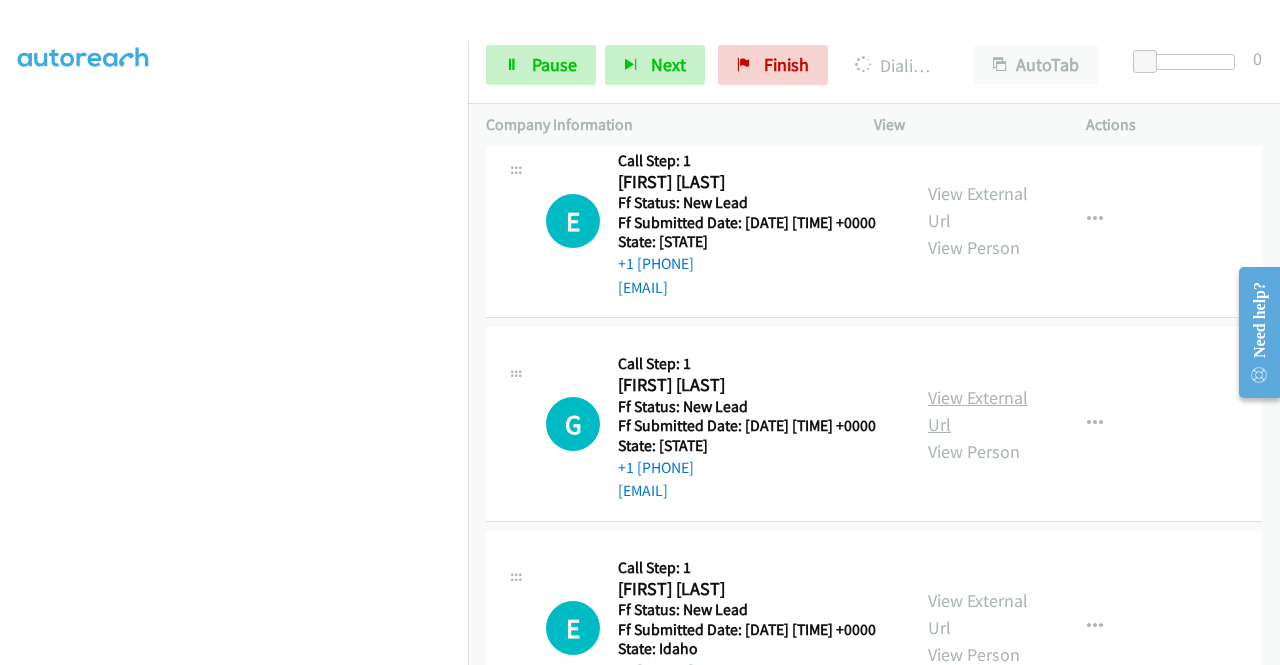 click on "View External Url" at bounding box center (978, 411) 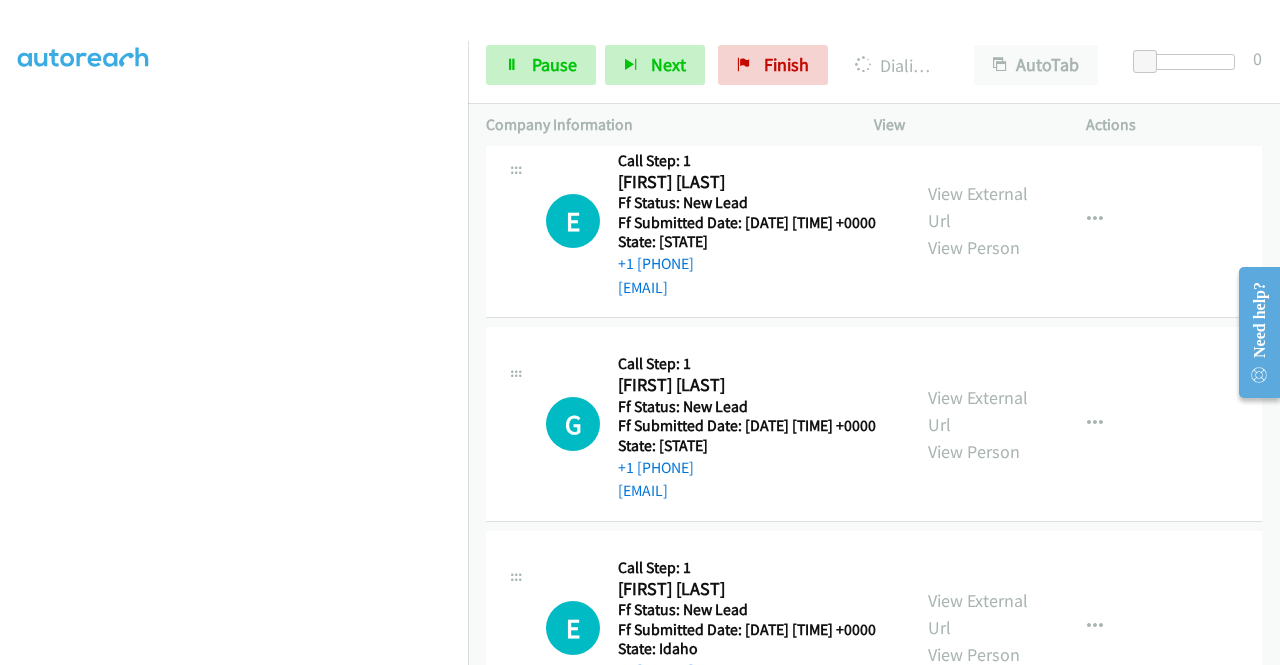 scroll, scrollTop: 456, scrollLeft: 0, axis: vertical 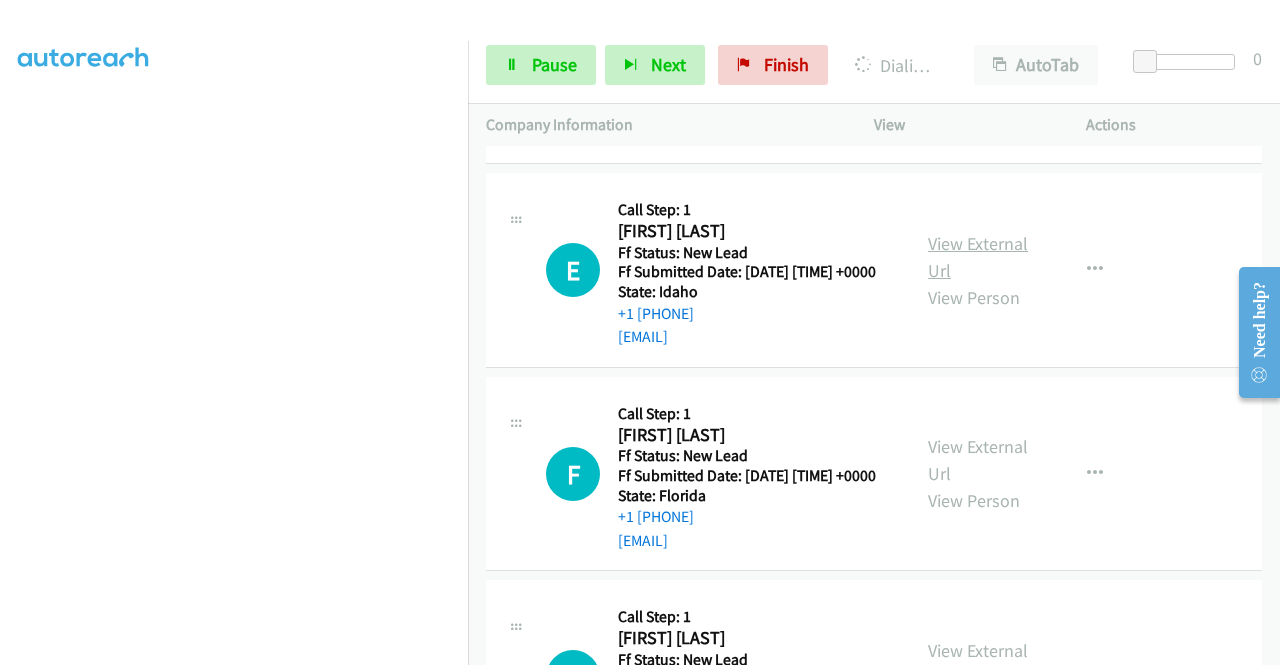 click on "View External Url" at bounding box center [978, 257] 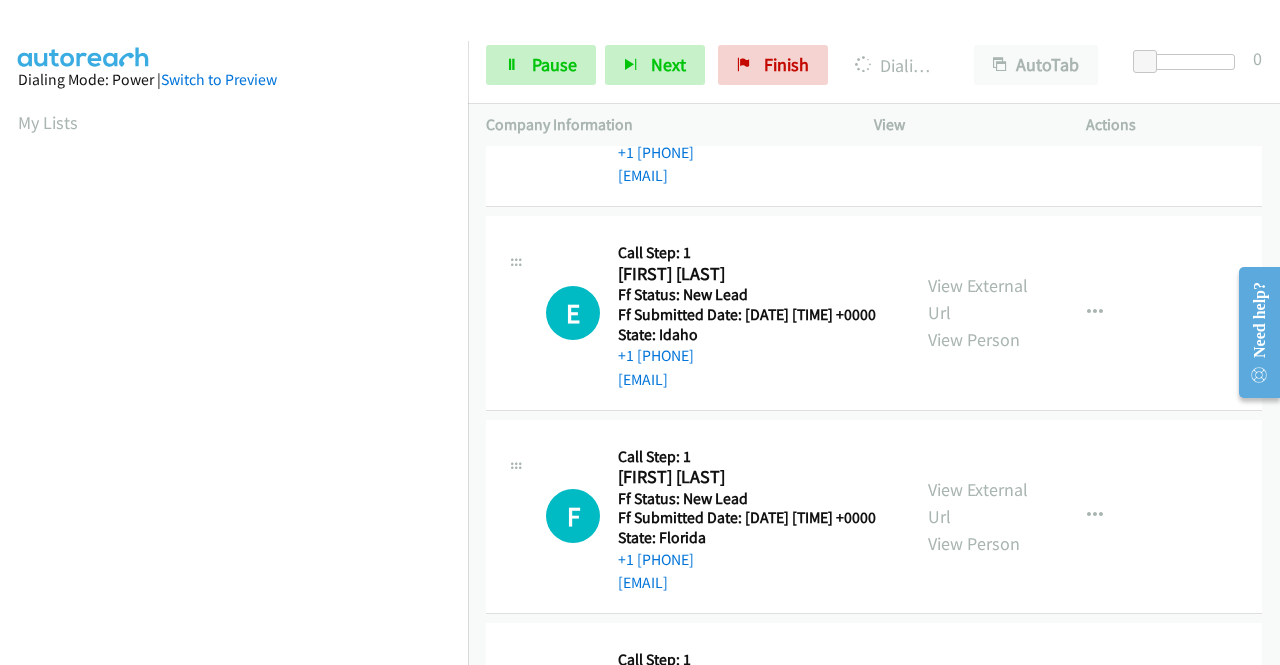scroll, scrollTop: 456, scrollLeft: 0, axis: vertical 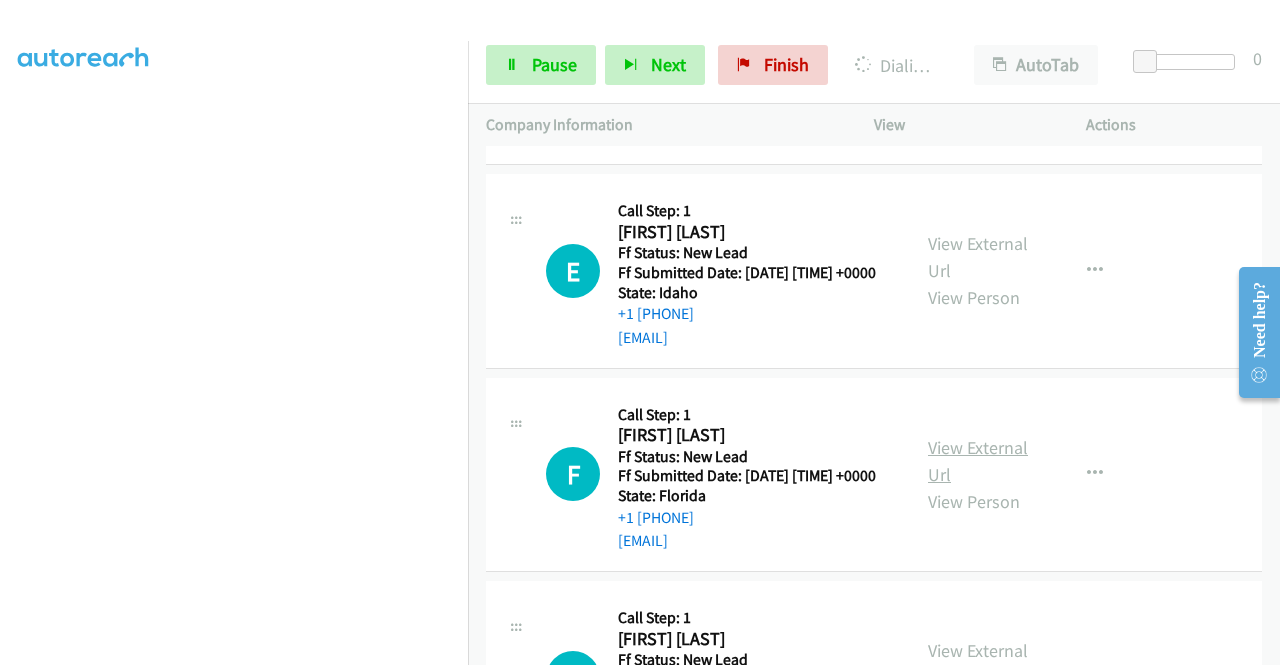 click on "View External Url" at bounding box center (978, 461) 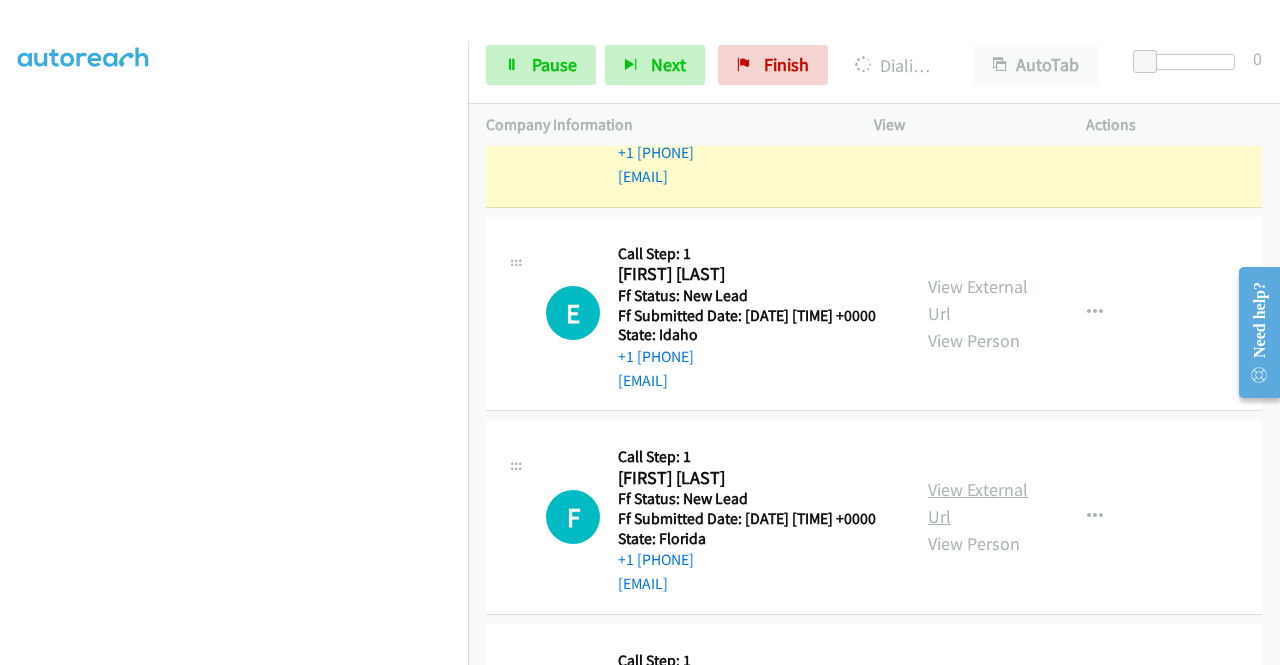 scroll, scrollTop: 2168, scrollLeft: 0, axis: vertical 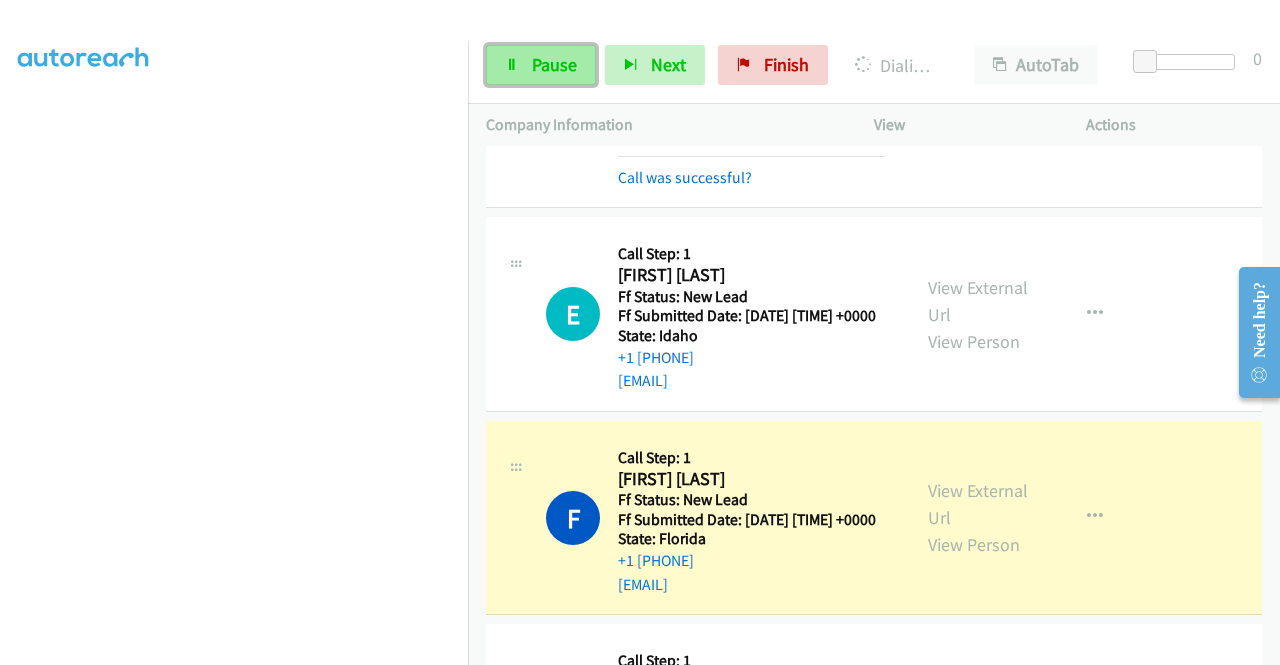click on "Pause" at bounding box center [554, 64] 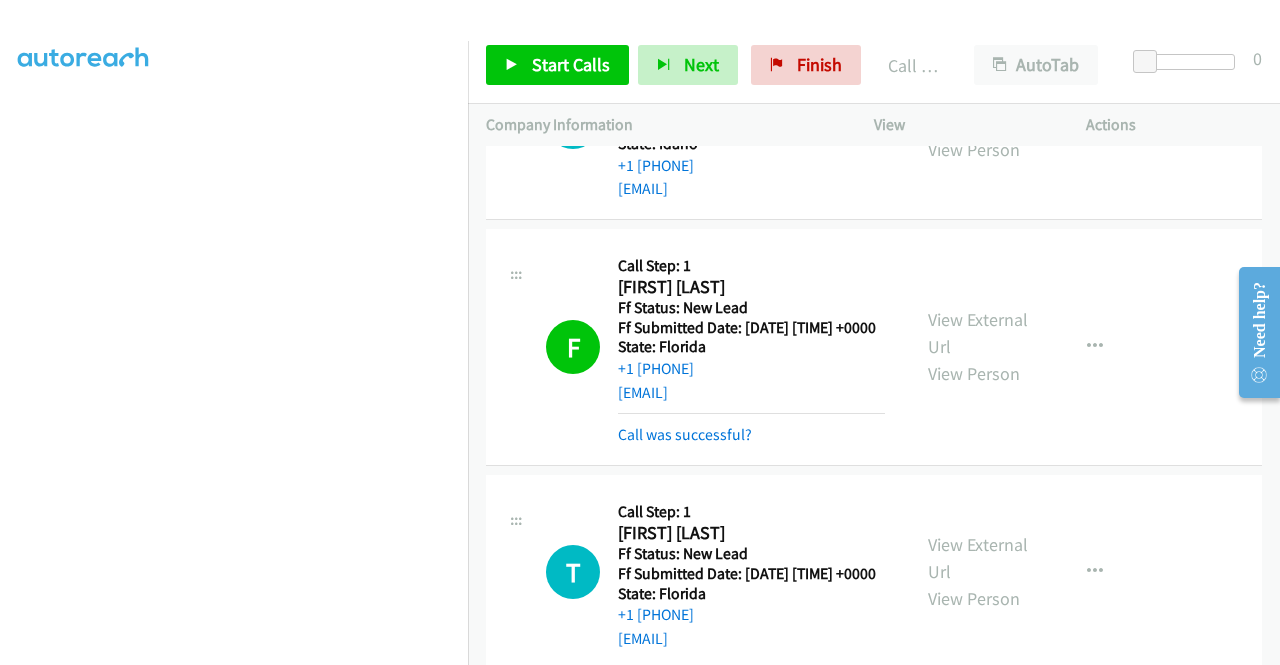 scroll, scrollTop: 2368, scrollLeft: 0, axis: vertical 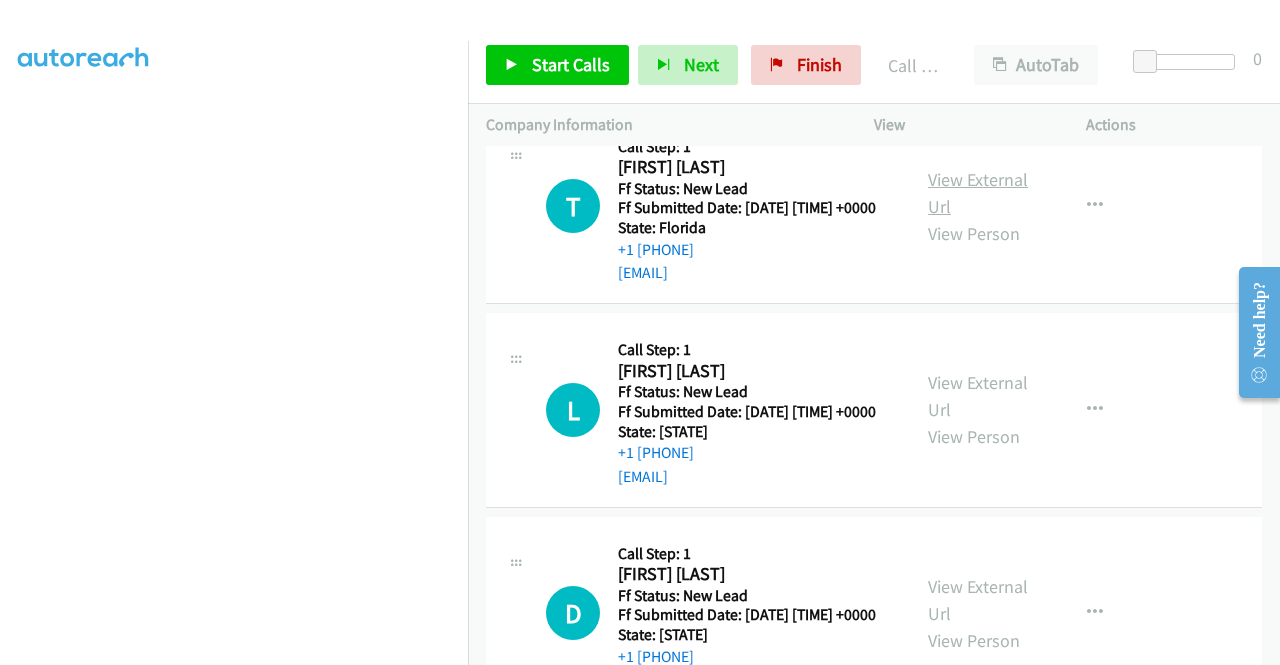 click on "View External Url" at bounding box center (978, 193) 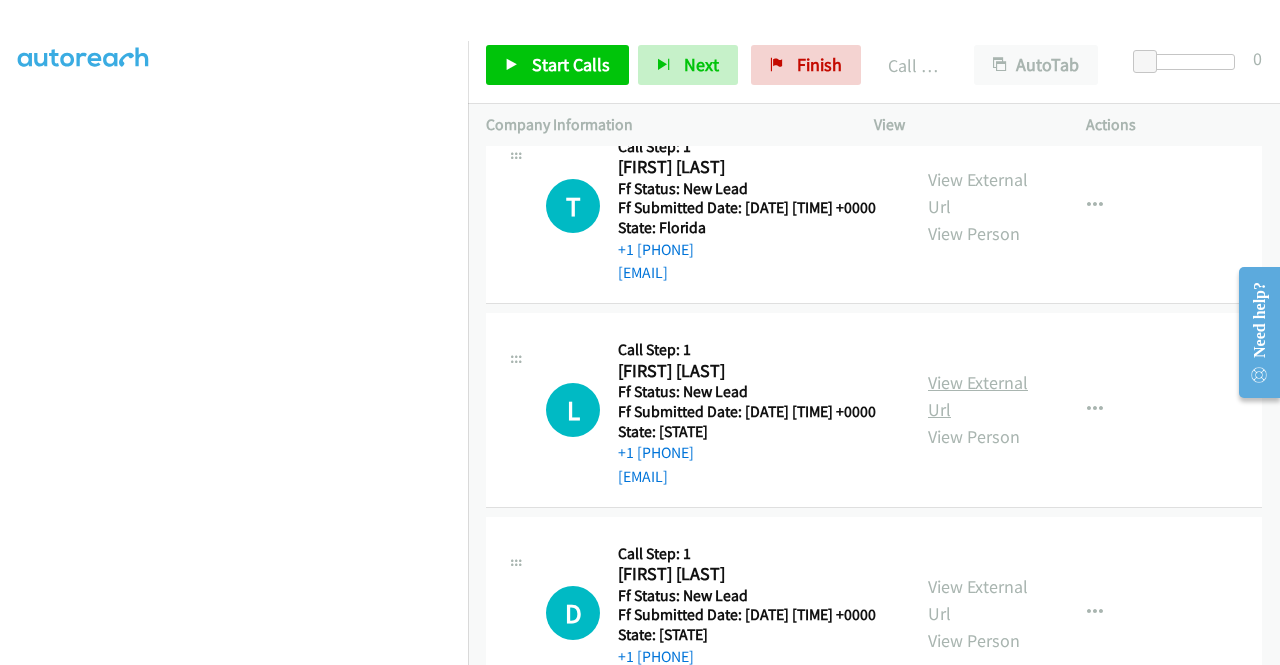 click on "View External Url" at bounding box center (978, 396) 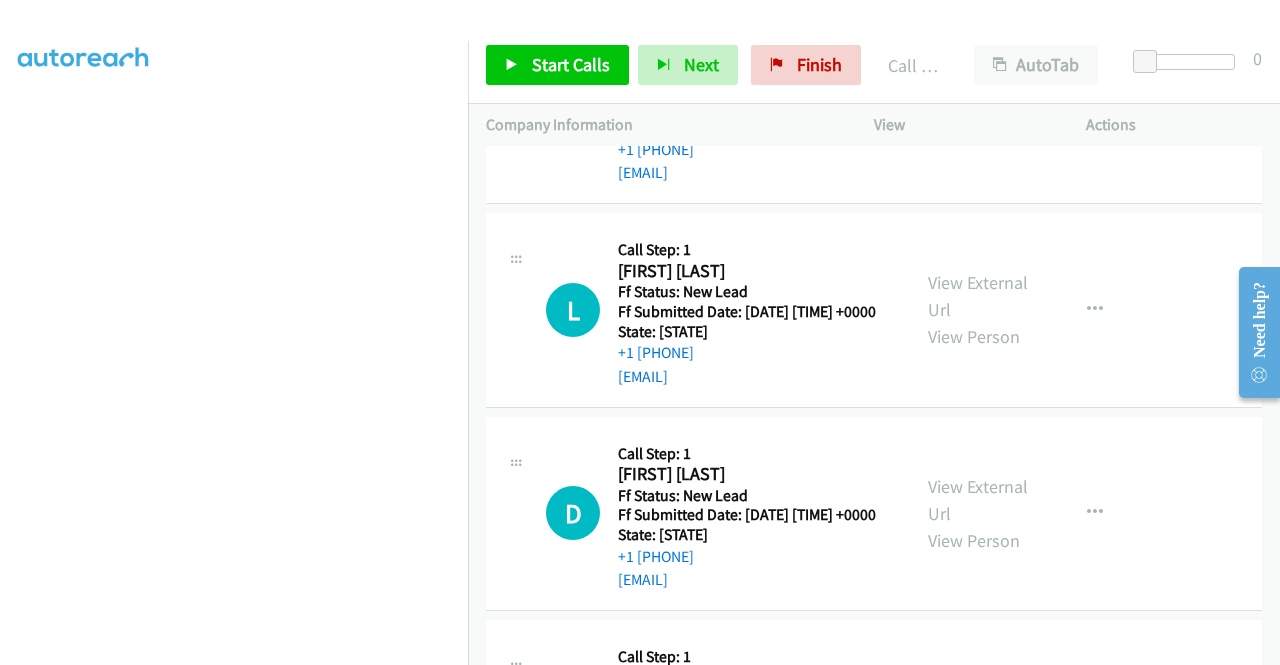 scroll, scrollTop: 2968, scrollLeft: 0, axis: vertical 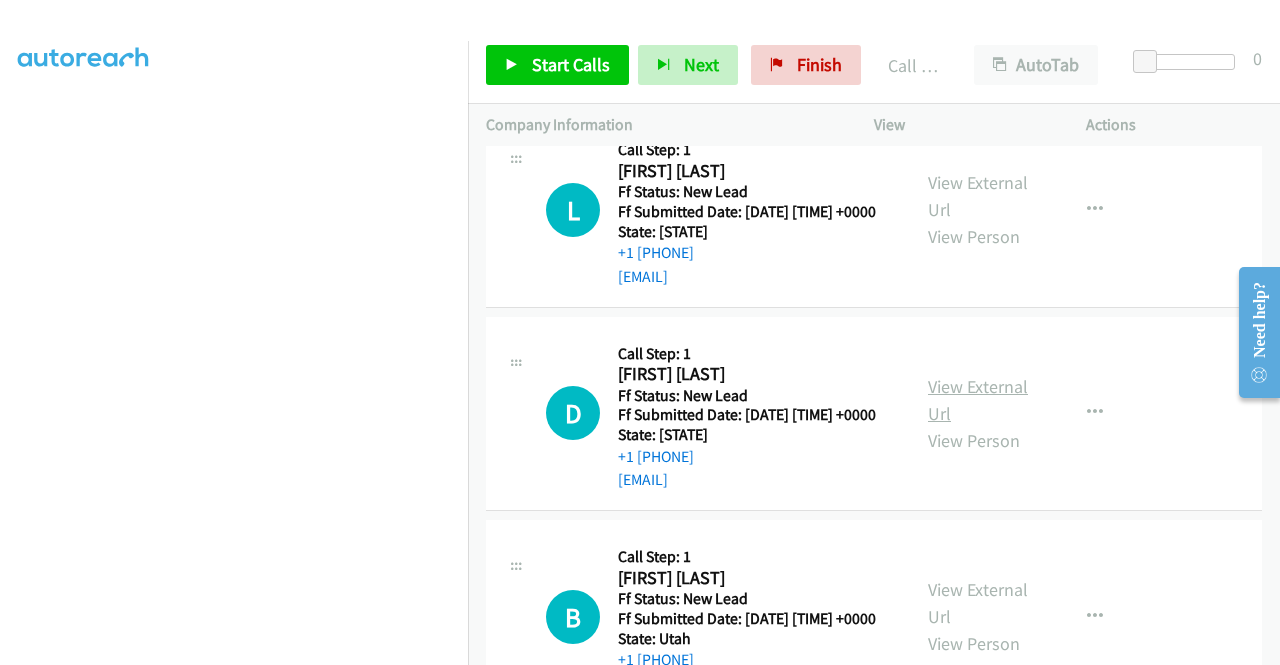 click on "View External Url" at bounding box center (978, 400) 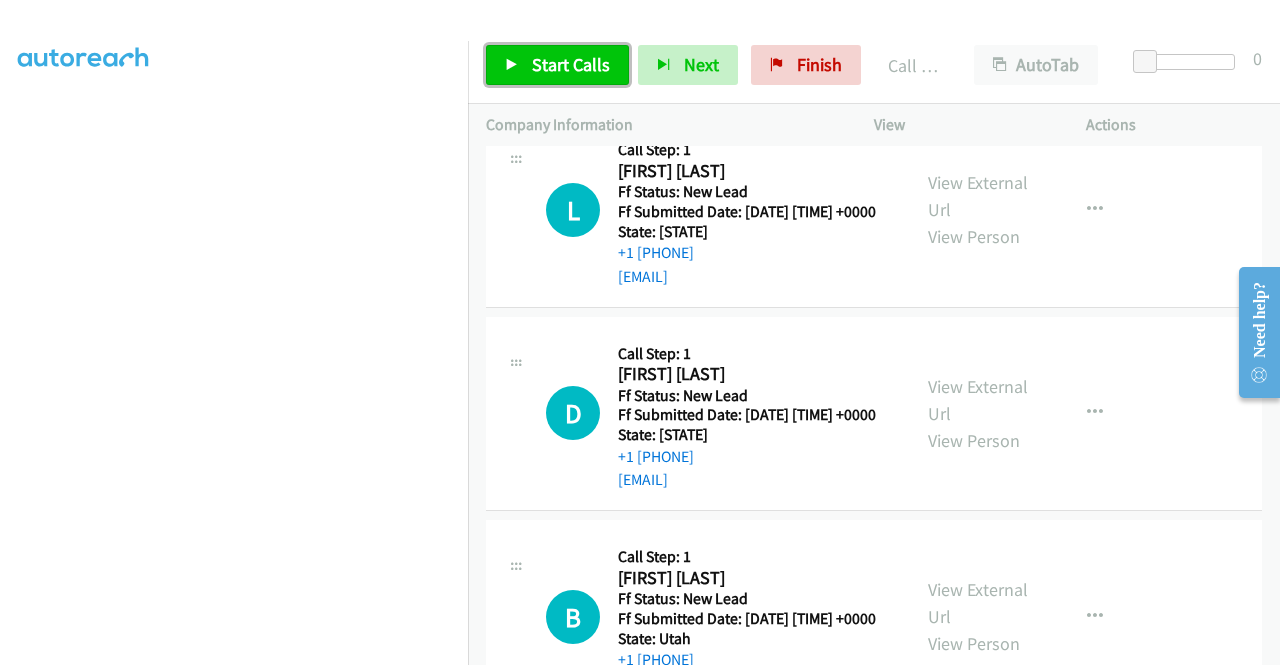 click on "Start Calls" at bounding box center [571, 64] 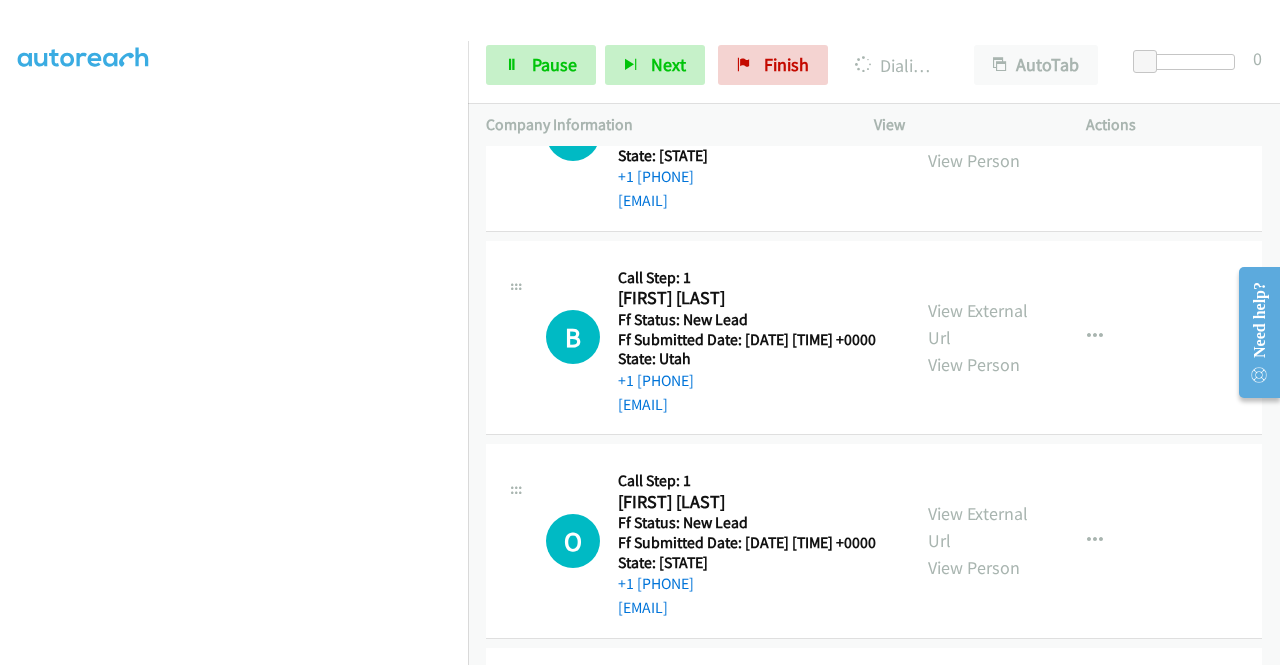 scroll, scrollTop: 3368, scrollLeft: 0, axis: vertical 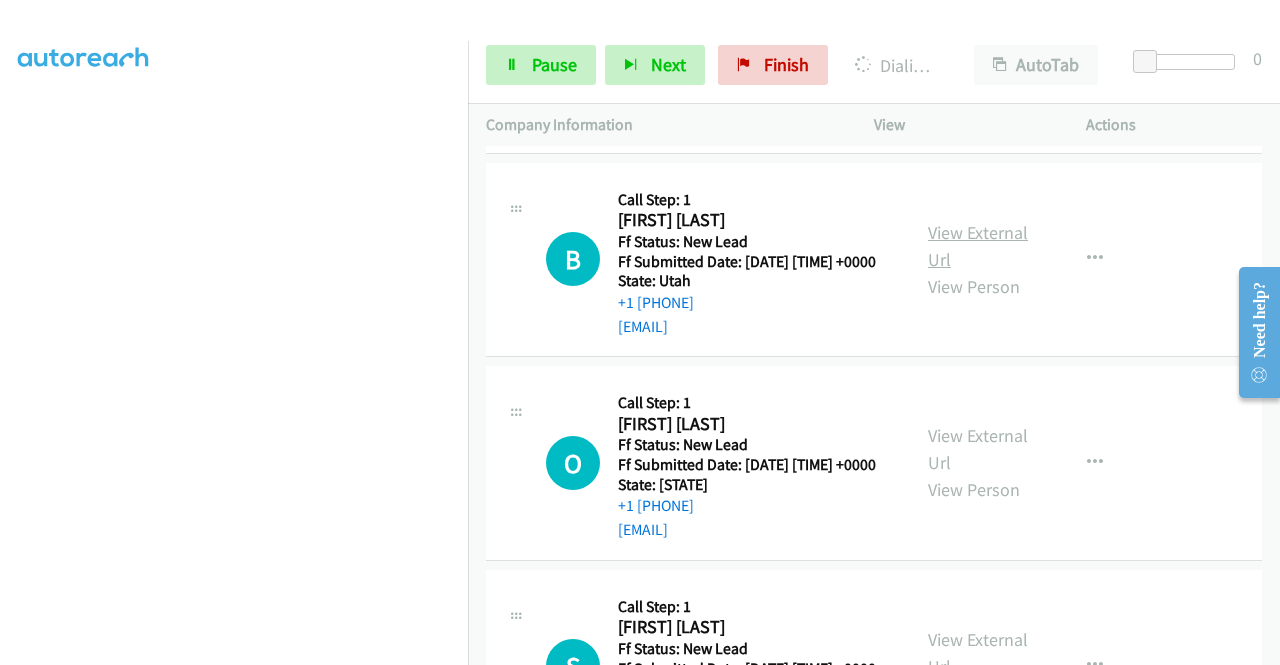 click on "View External Url" at bounding box center [978, 246] 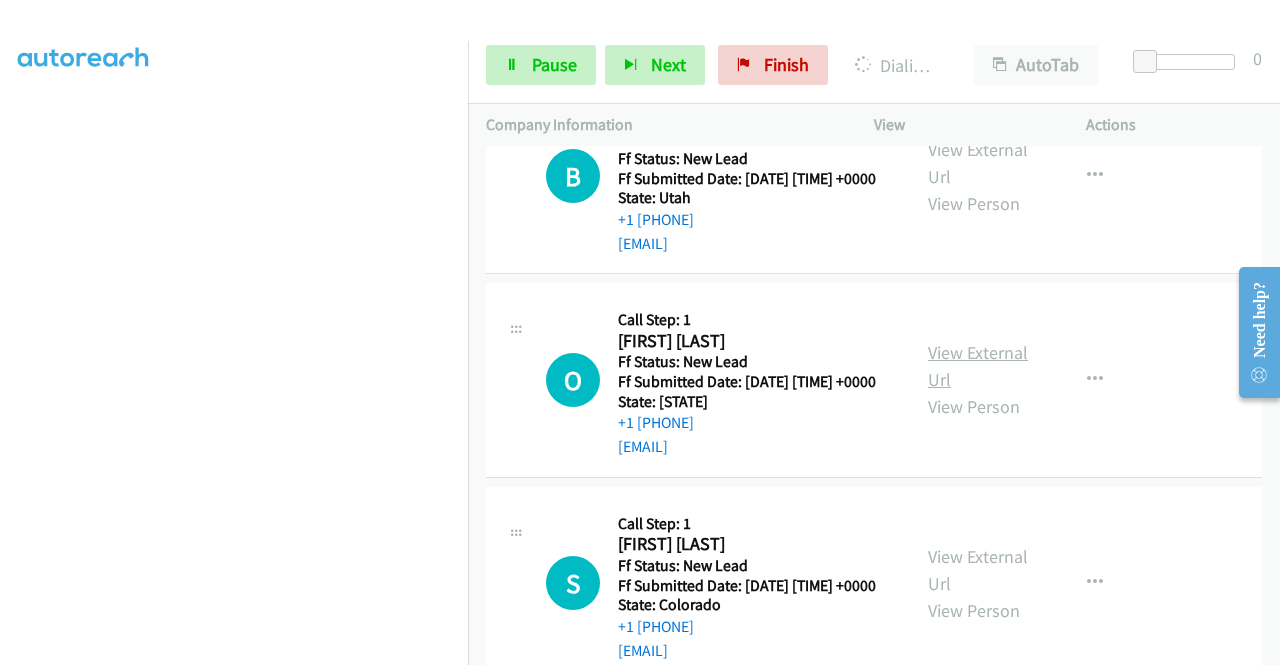 scroll, scrollTop: 3568, scrollLeft: 0, axis: vertical 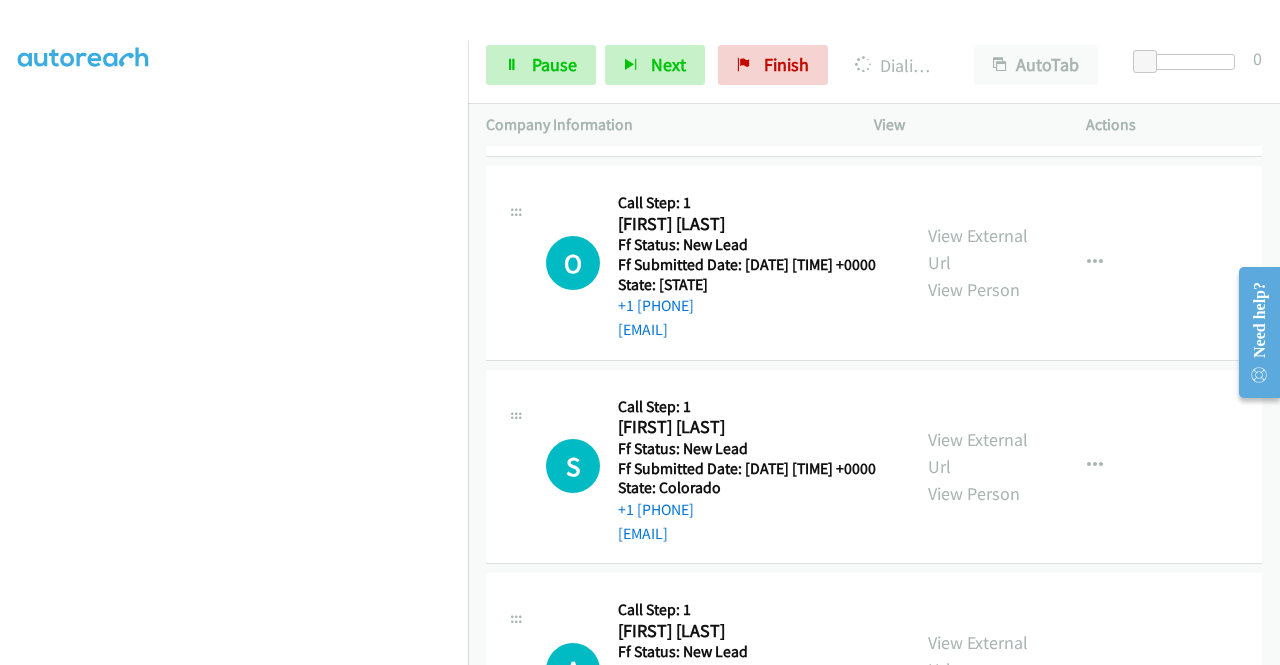 click on "View External Url
View Person" at bounding box center [980, 262] 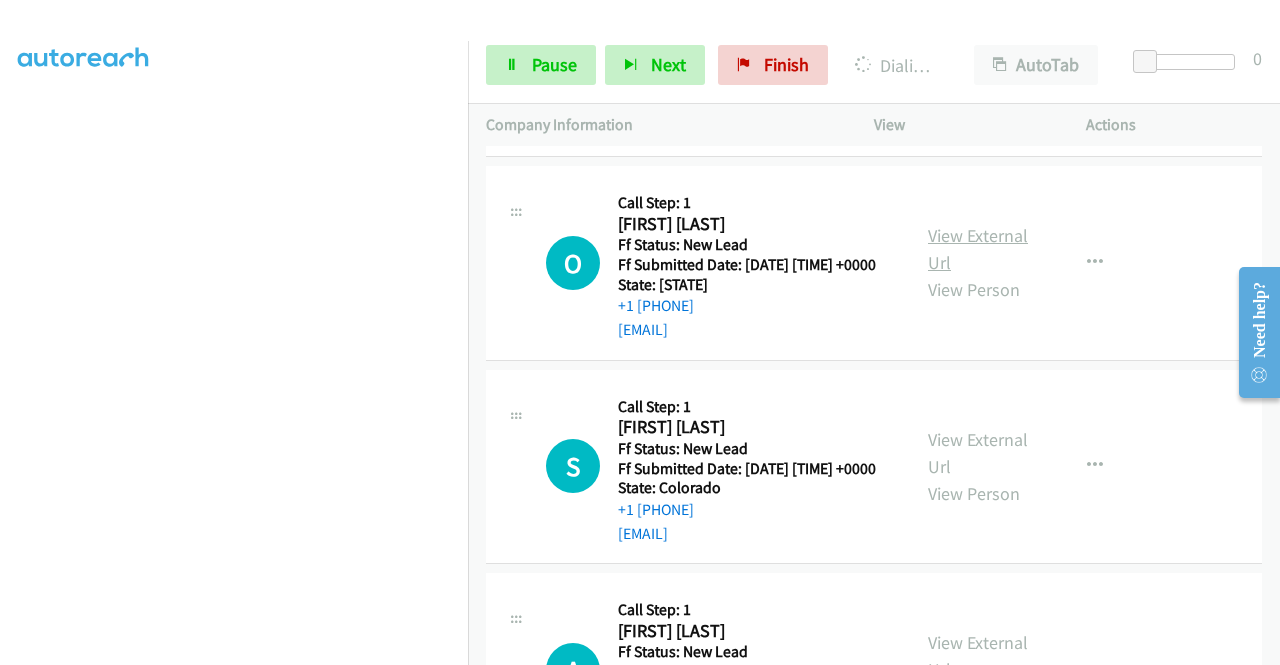 click on "View External Url" at bounding box center [978, 249] 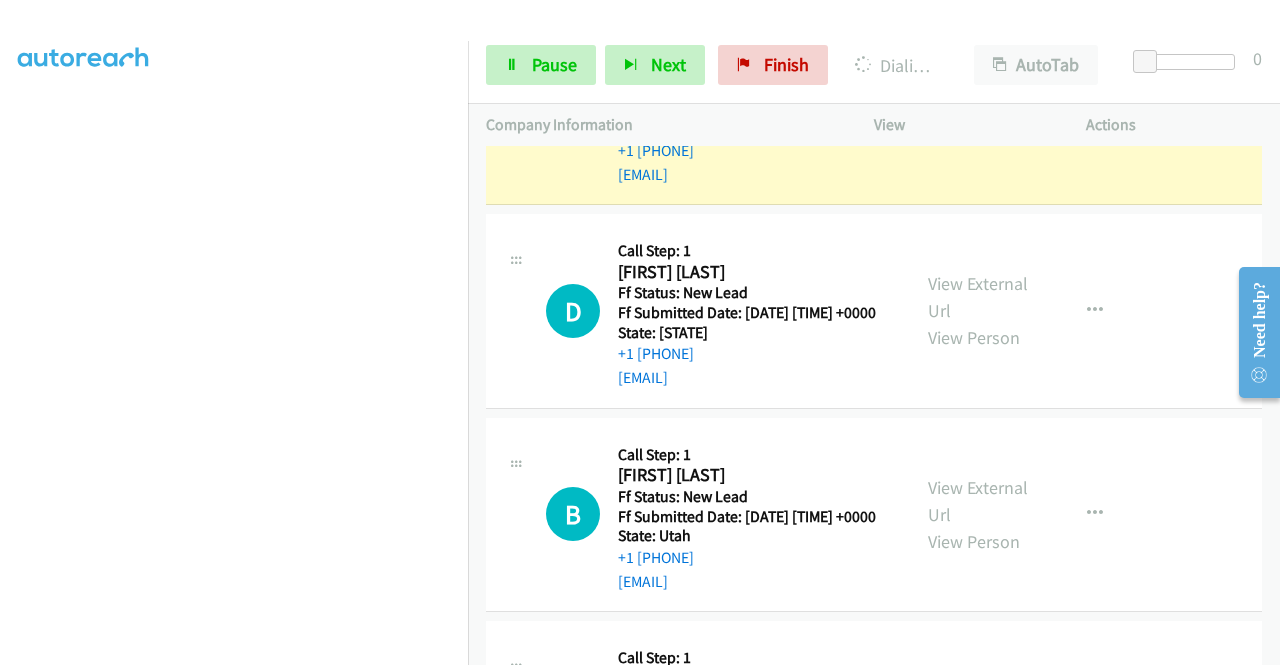 scroll, scrollTop: 3068, scrollLeft: 0, axis: vertical 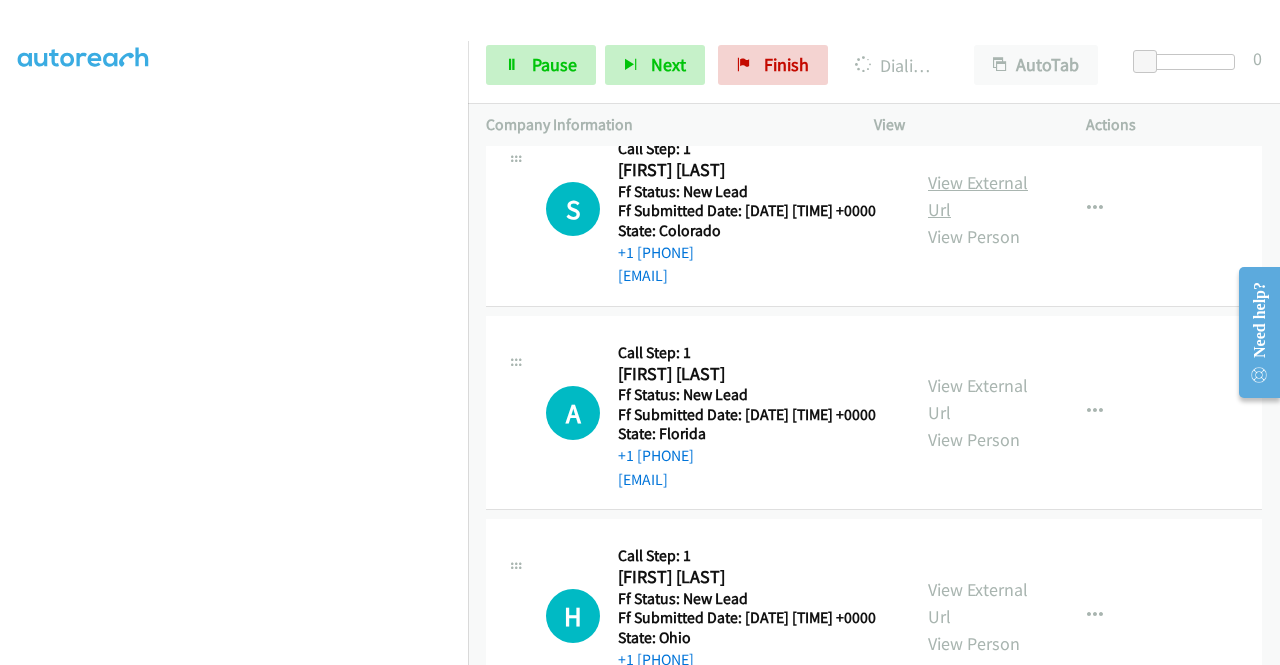 click on "View External Url" at bounding box center (978, 196) 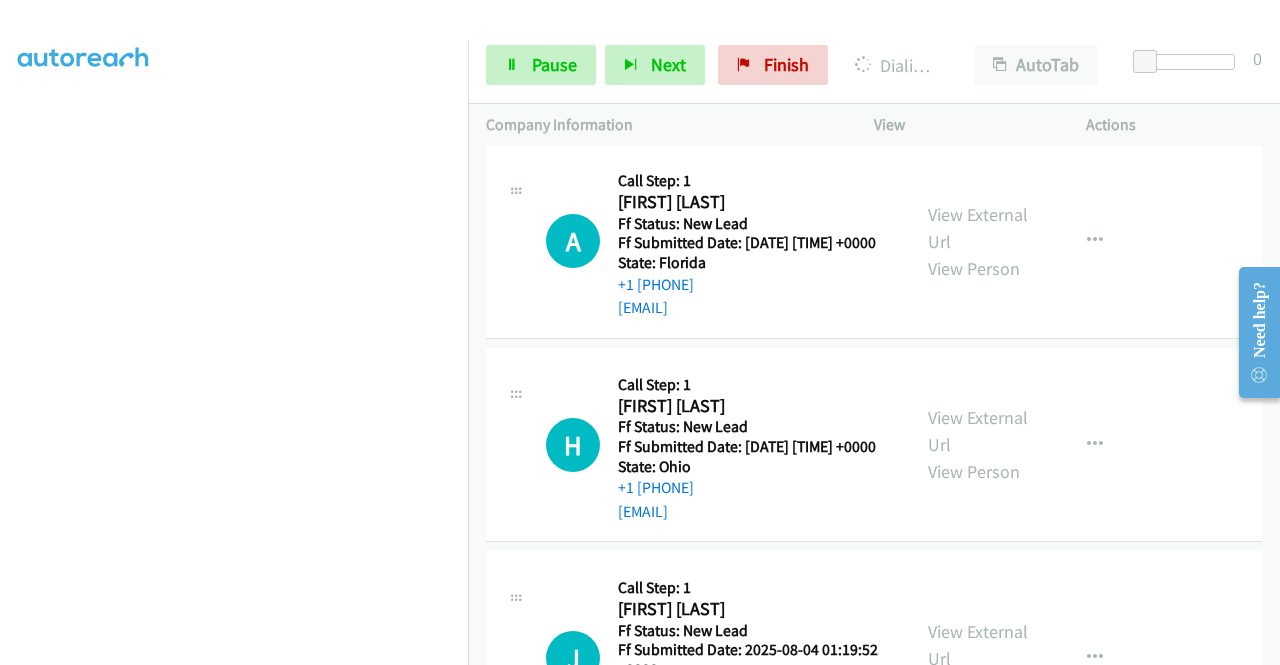 scroll, scrollTop: 4110, scrollLeft: 0, axis: vertical 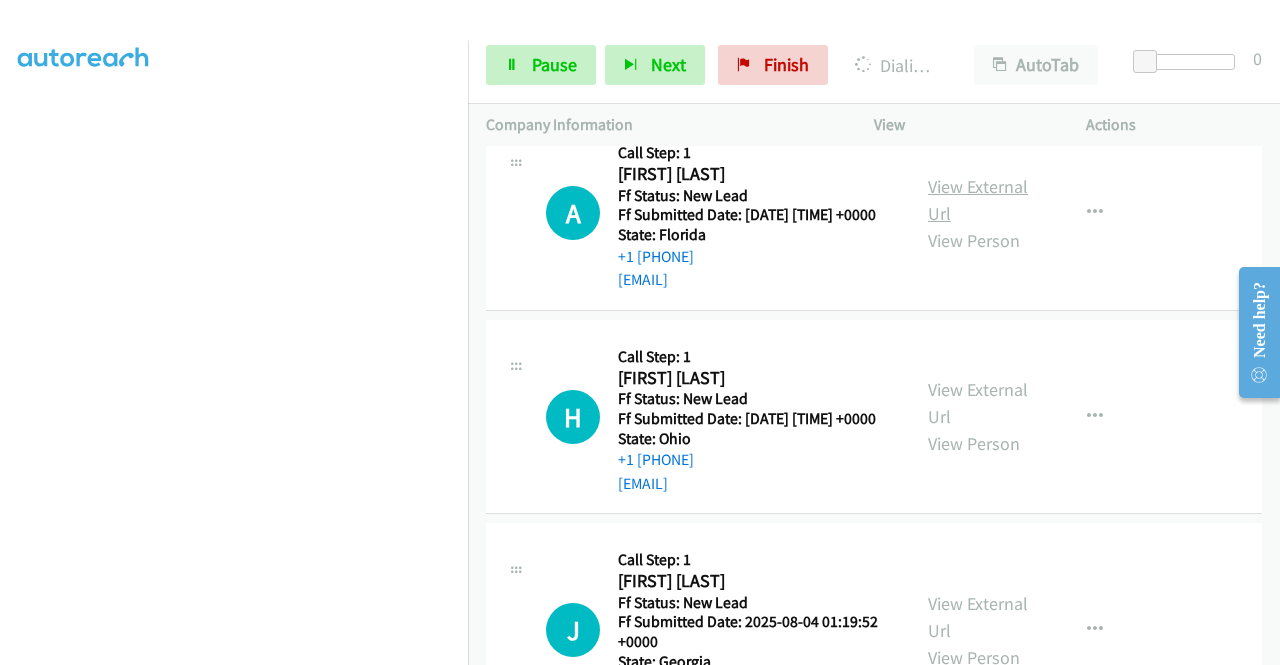 click on "View External Url" at bounding box center [978, 200] 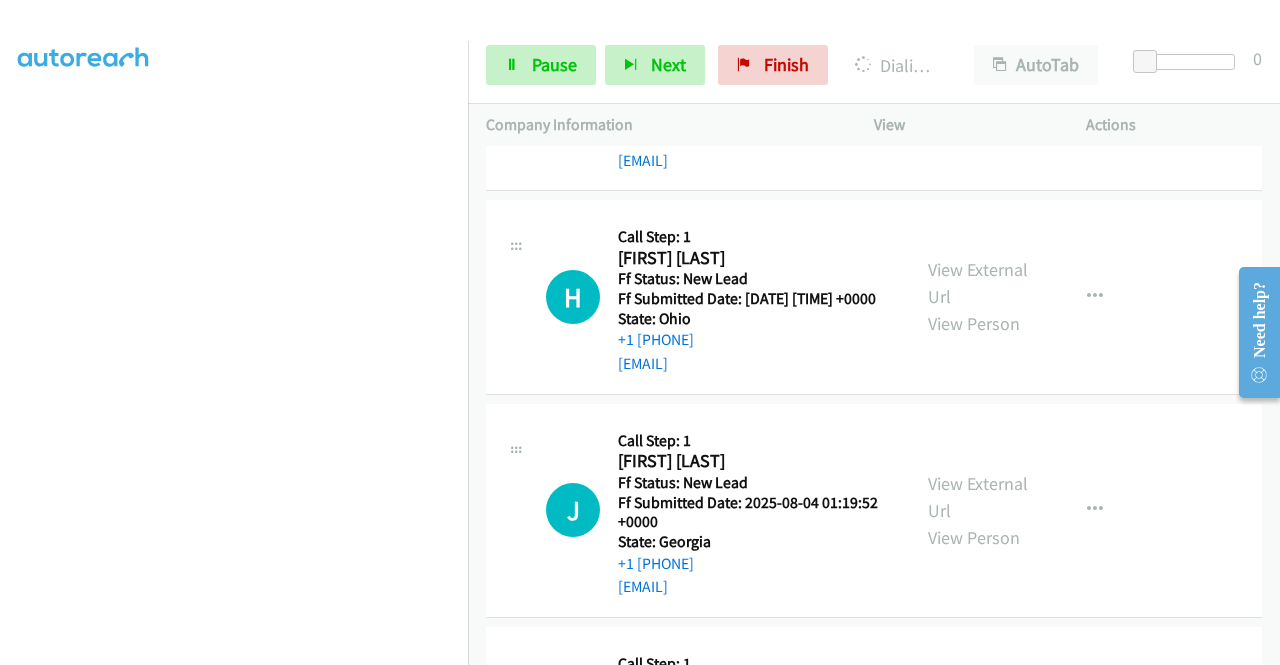 scroll, scrollTop: 4352, scrollLeft: 0, axis: vertical 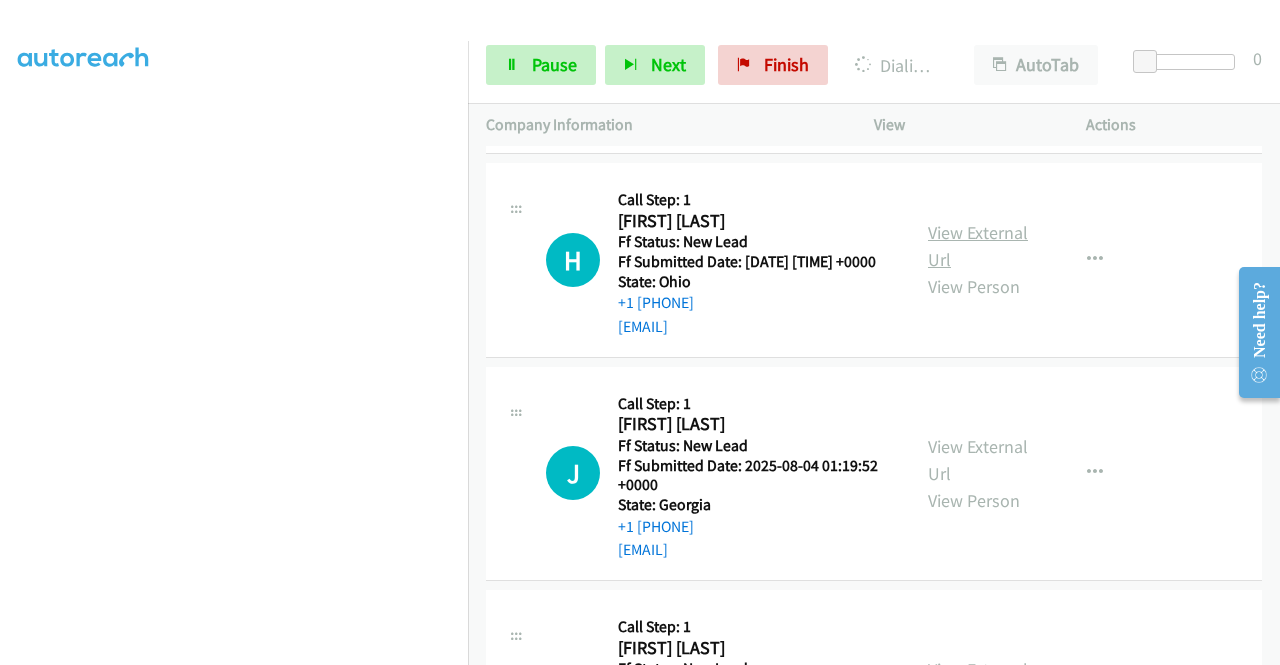 click on "View External Url" at bounding box center (978, 246) 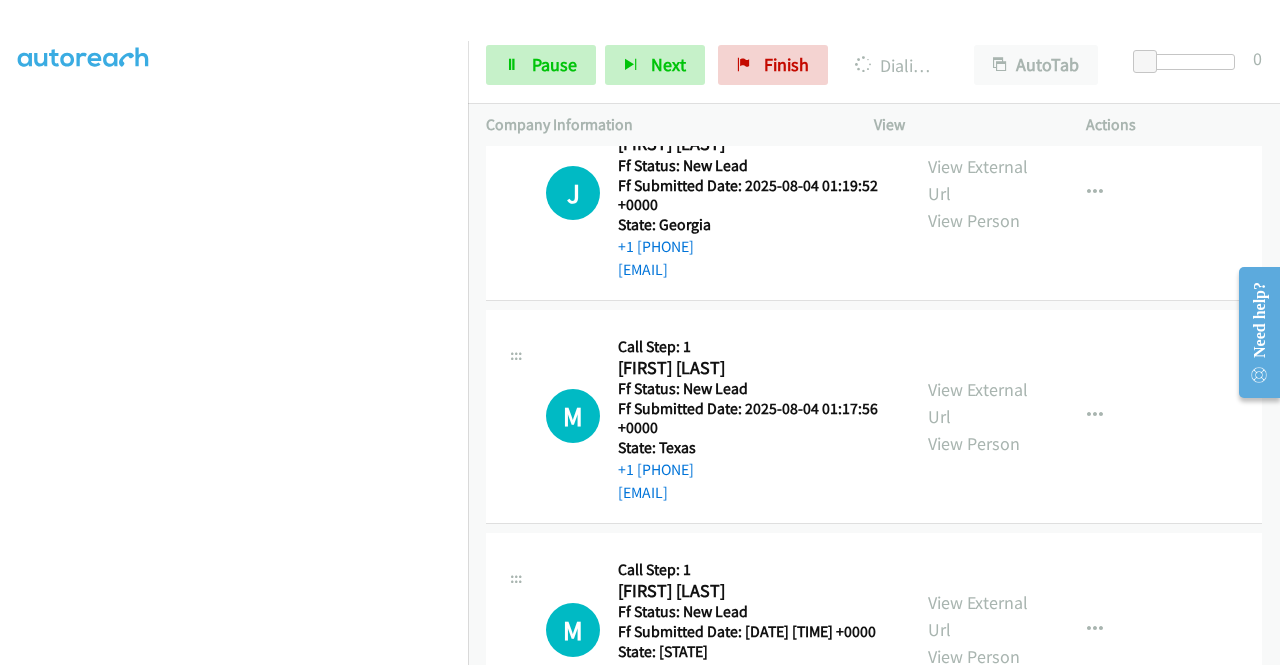 scroll, scrollTop: 4652, scrollLeft: 0, axis: vertical 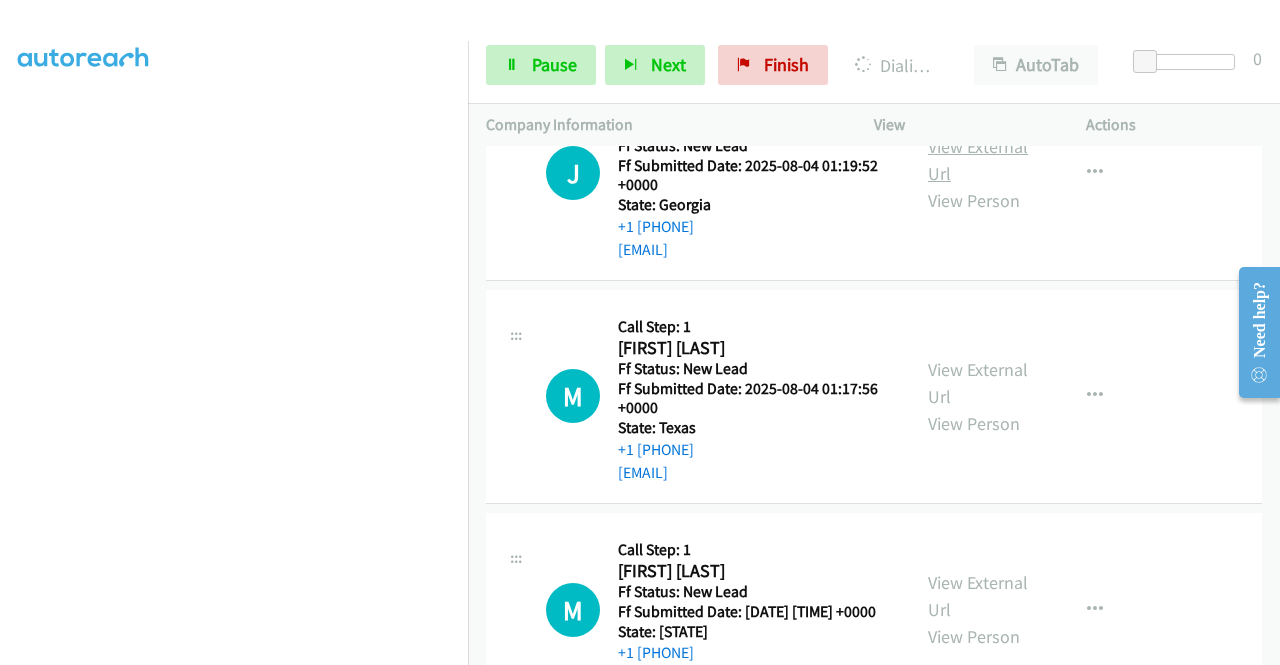 click on "View External Url" at bounding box center (978, 160) 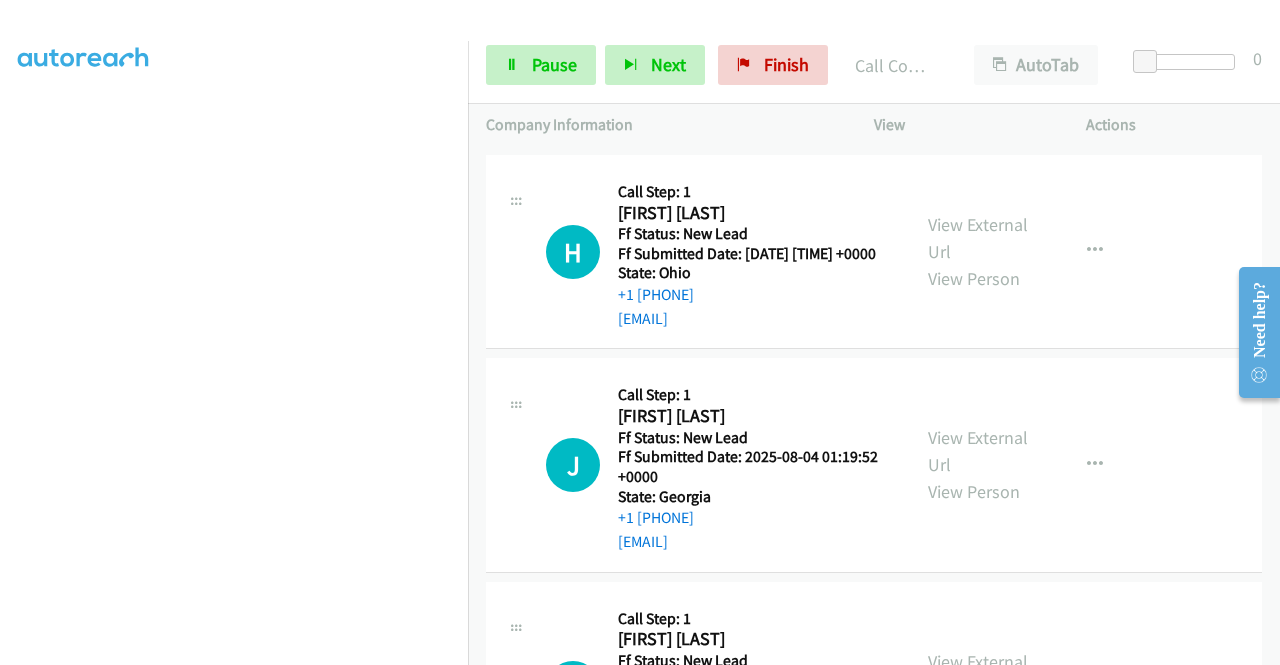 scroll, scrollTop: 4394, scrollLeft: 0, axis: vertical 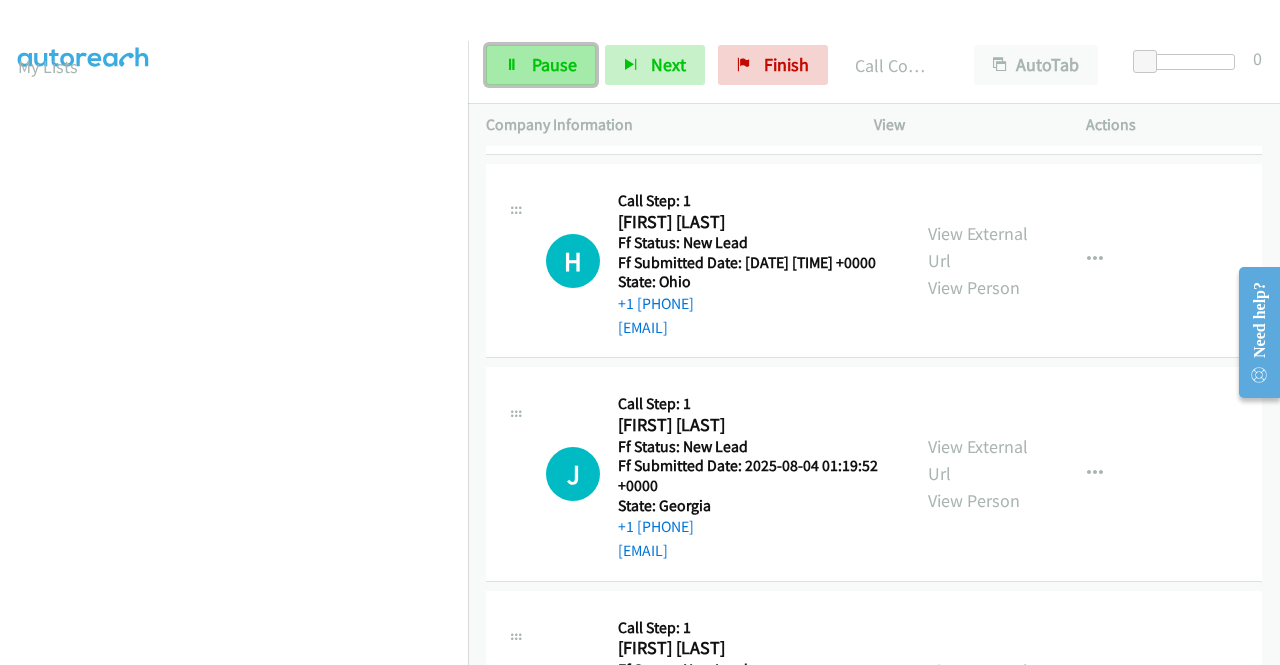 click on "Pause" at bounding box center (554, 64) 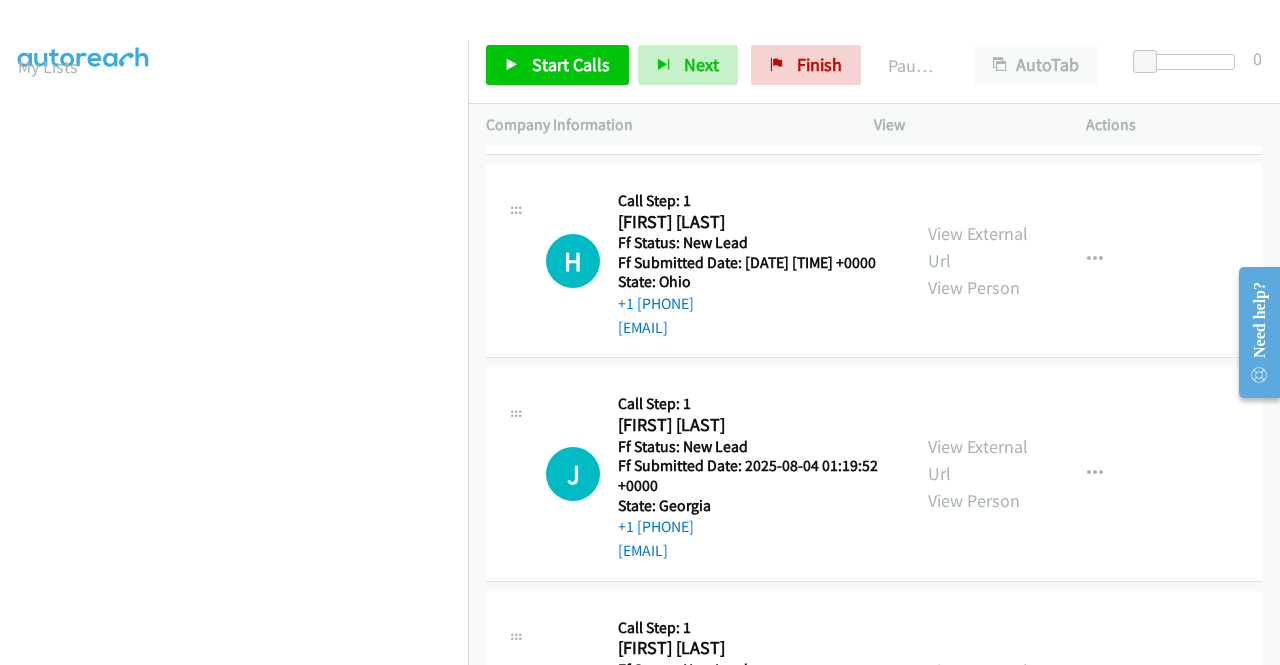 drag, startPoint x: 764, startPoint y: 415, endPoint x: 636, endPoint y: 421, distance: 128.14055 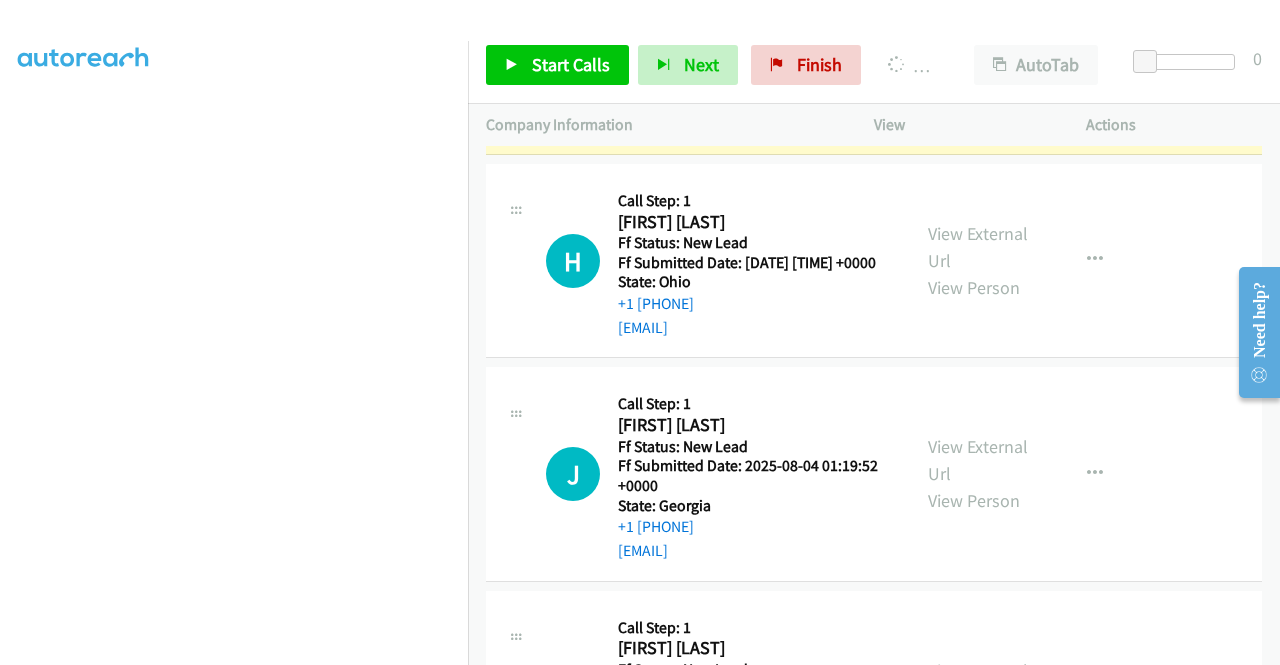 scroll, scrollTop: 456, scrollLeft: 0, axis: vertical 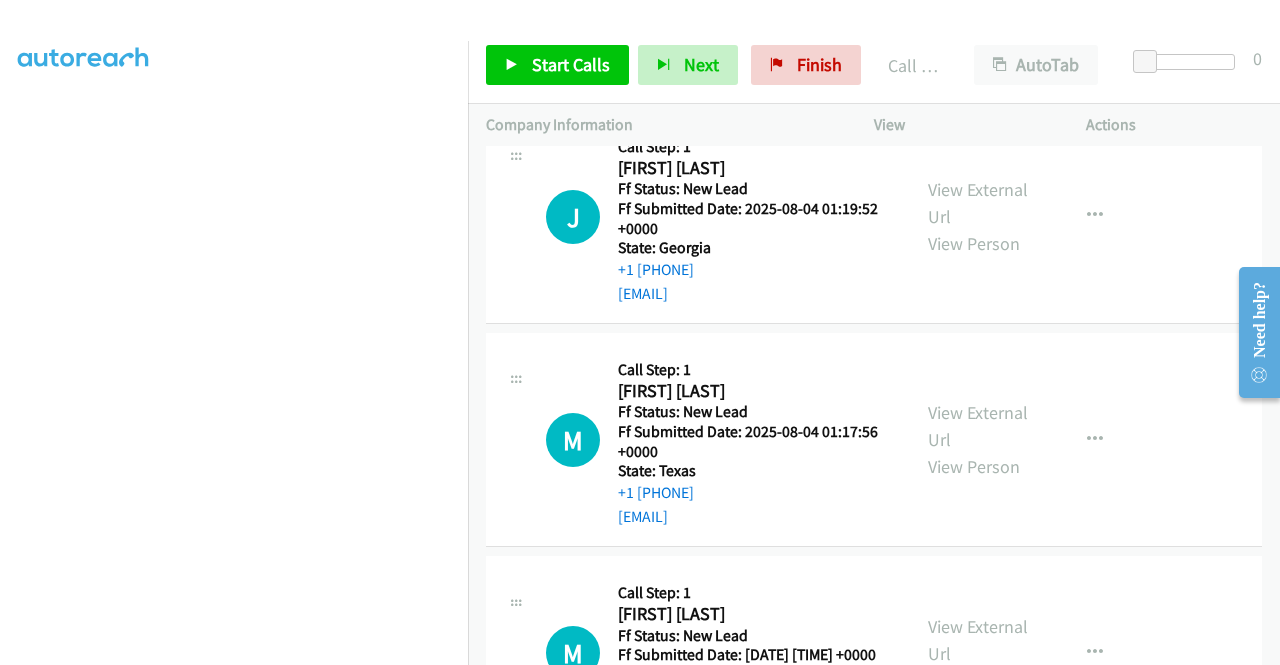 click on "View External Url" at bounding box center (978, -10) 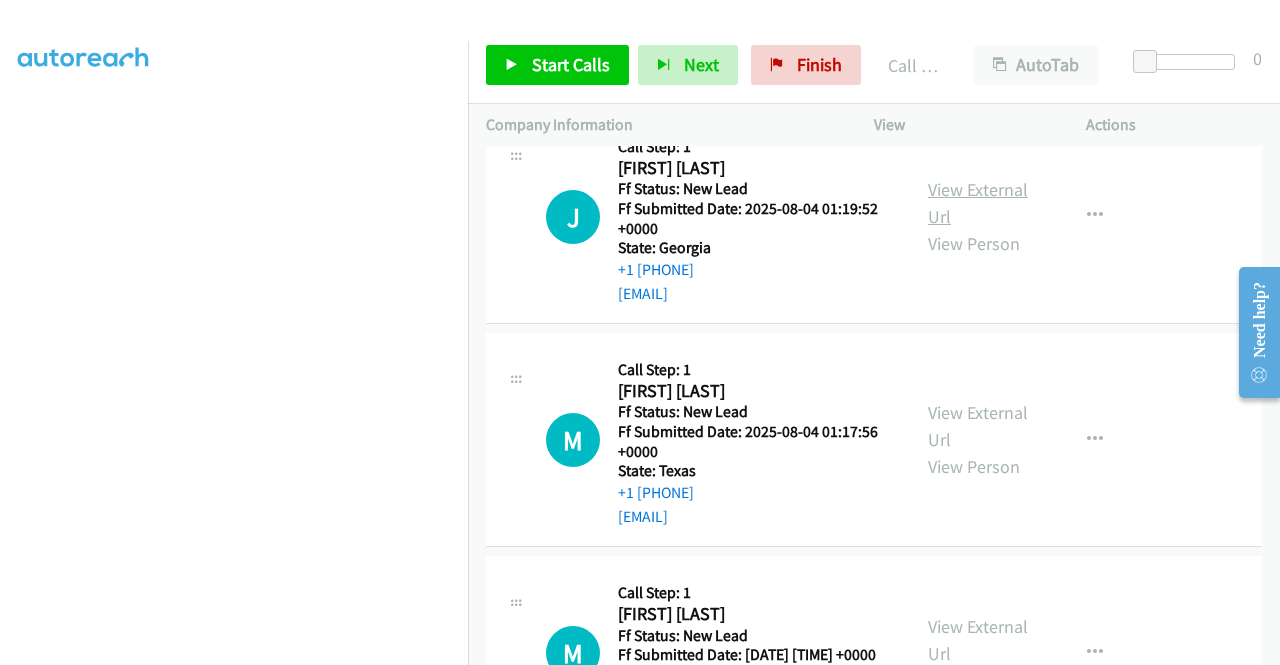 click on "View External Url" at bounding box center [978, 203] 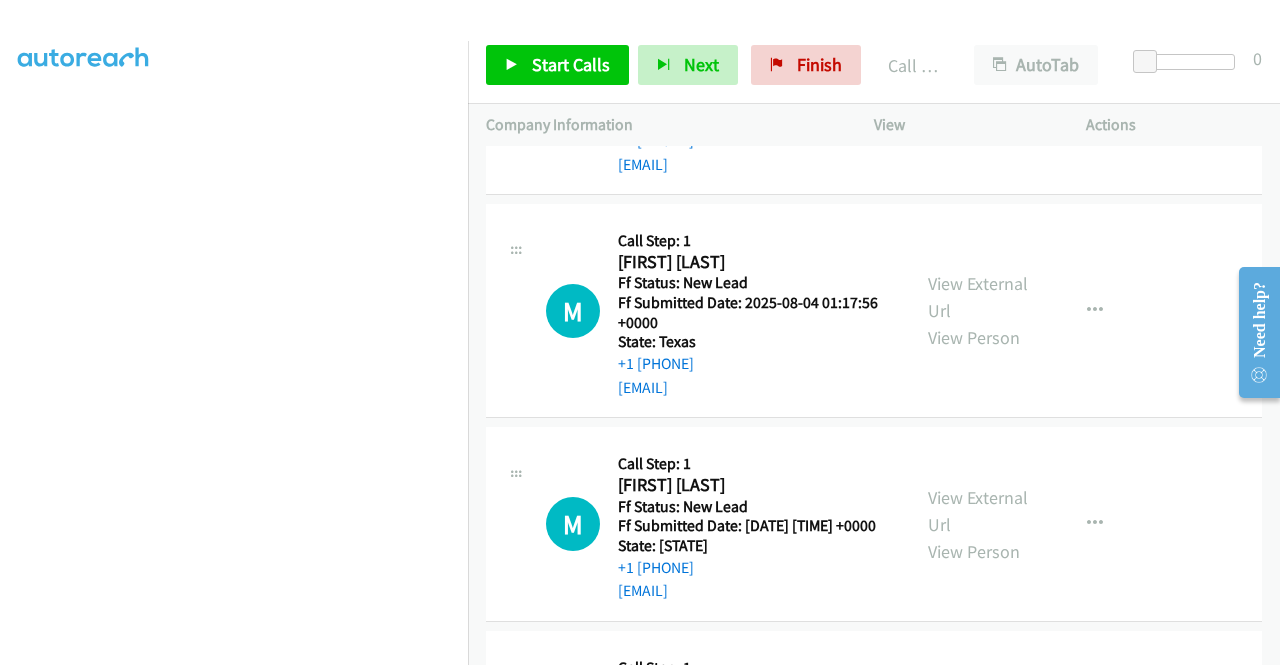 scroll, scrollTop: 4894, scrollLeft: 0, axis: vertical 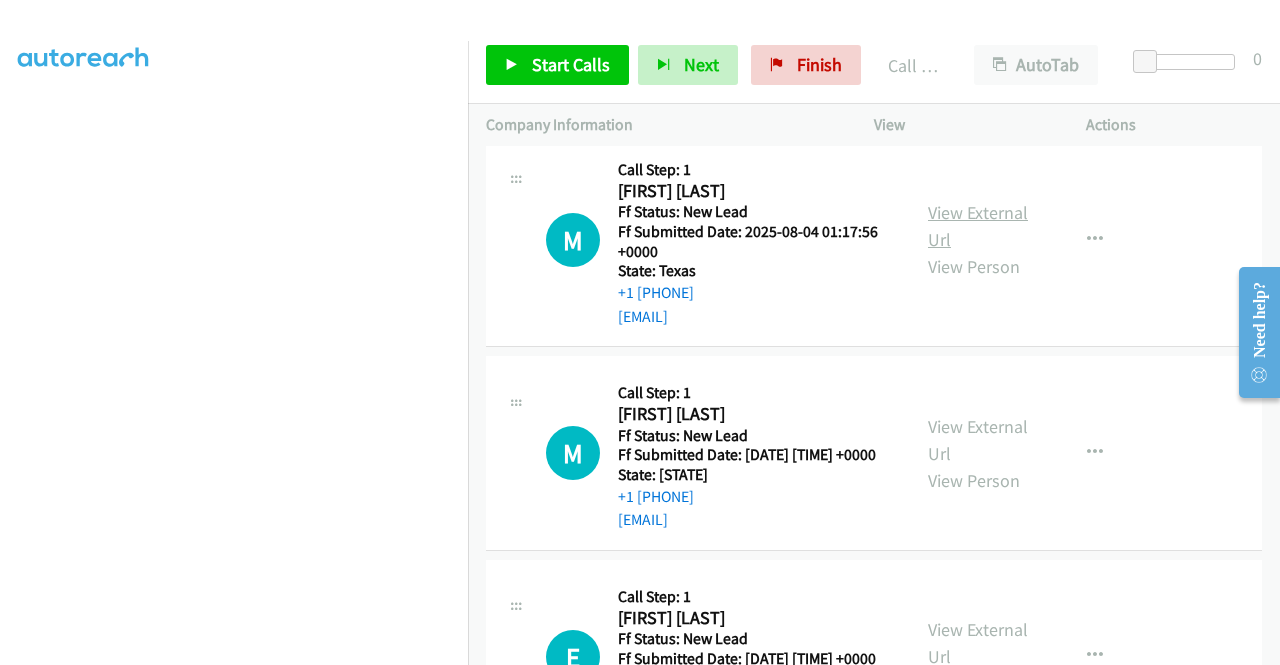 click on "View External Url" at bounding box center [978, 226] 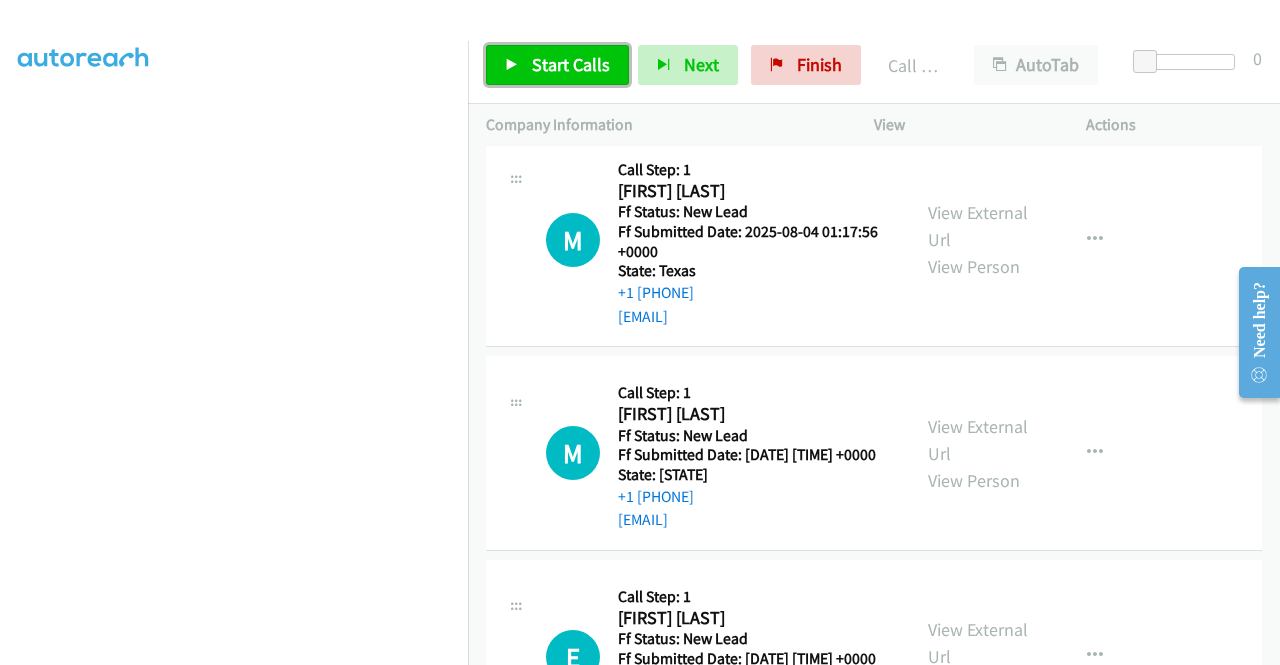 click on "Start Calls" at bounding box center [557, 65] 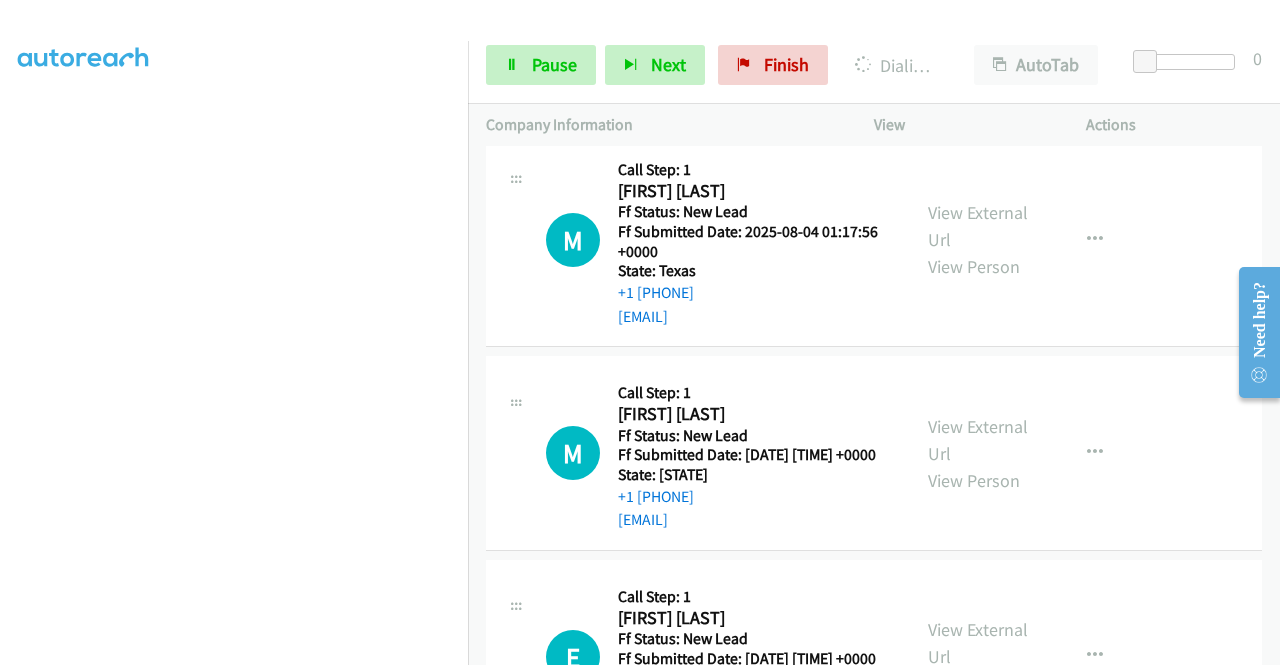 click on "J
Callback Scheduled
Call Step: 1
[FIRST] [LAST]
America/New_York
Ff Status: New Lead
Ff Submitted Date: [DATE] [TIME] +0000
State: [STATE]
[PHONE]
[EMAIL]
Call was successful?
View External Url
View Person
View External Url
Email
Schedule/Manage Callback
Skip Call
Add to do not call list" at bounding box center [874, 16] 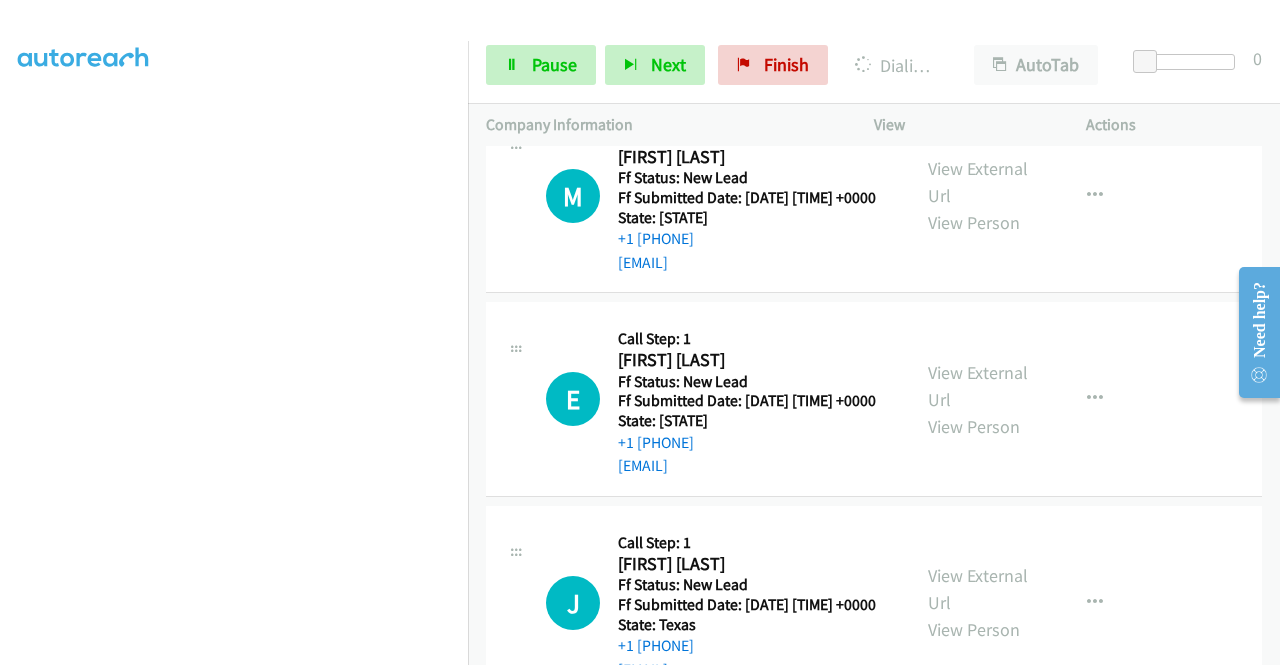 scroll, scrollTop: 5294, scrollLeft: 0, axis: vertical 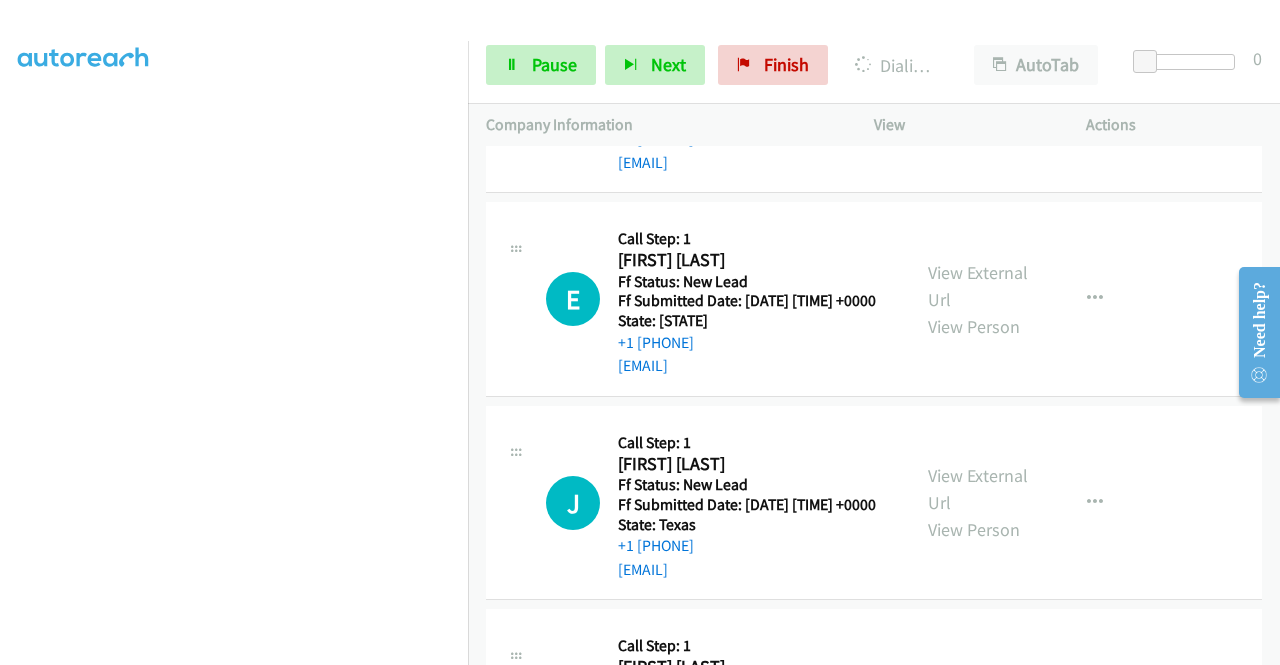 click on "View External Url" at bounding box center [978, 82] 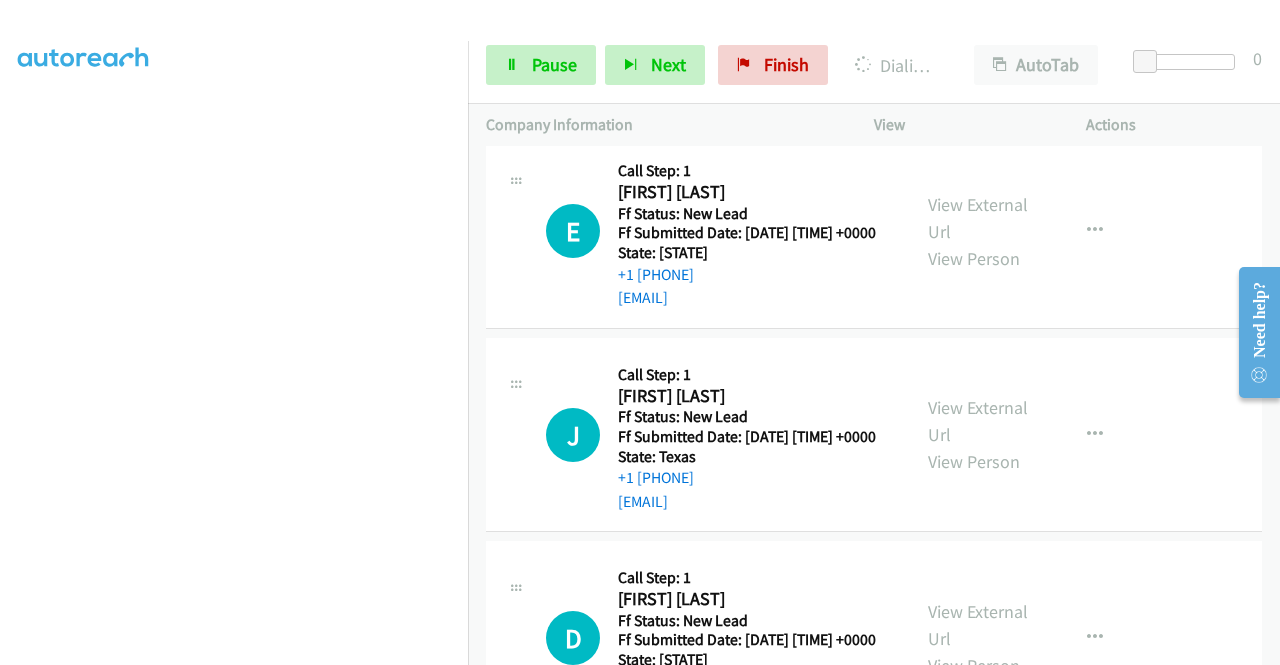 scroll, scrollTop: 5394, scrollLeft: 0, axis: vertical 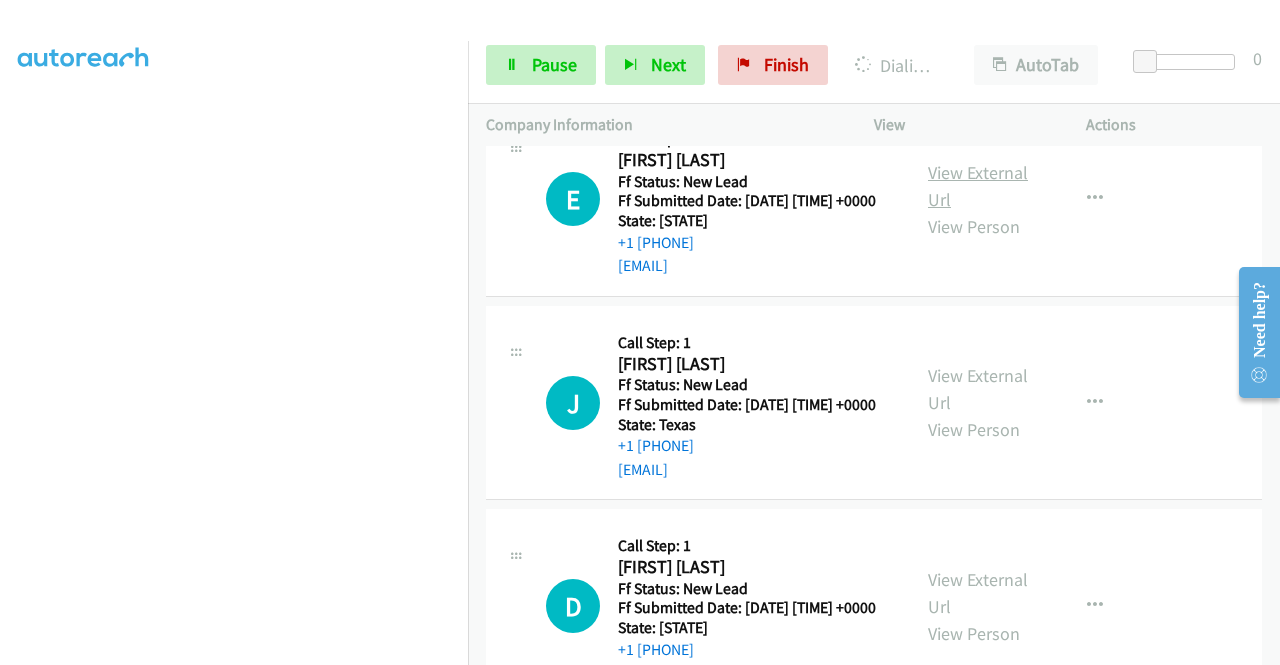 click on "View External Url" at bounding box center [978, 186] 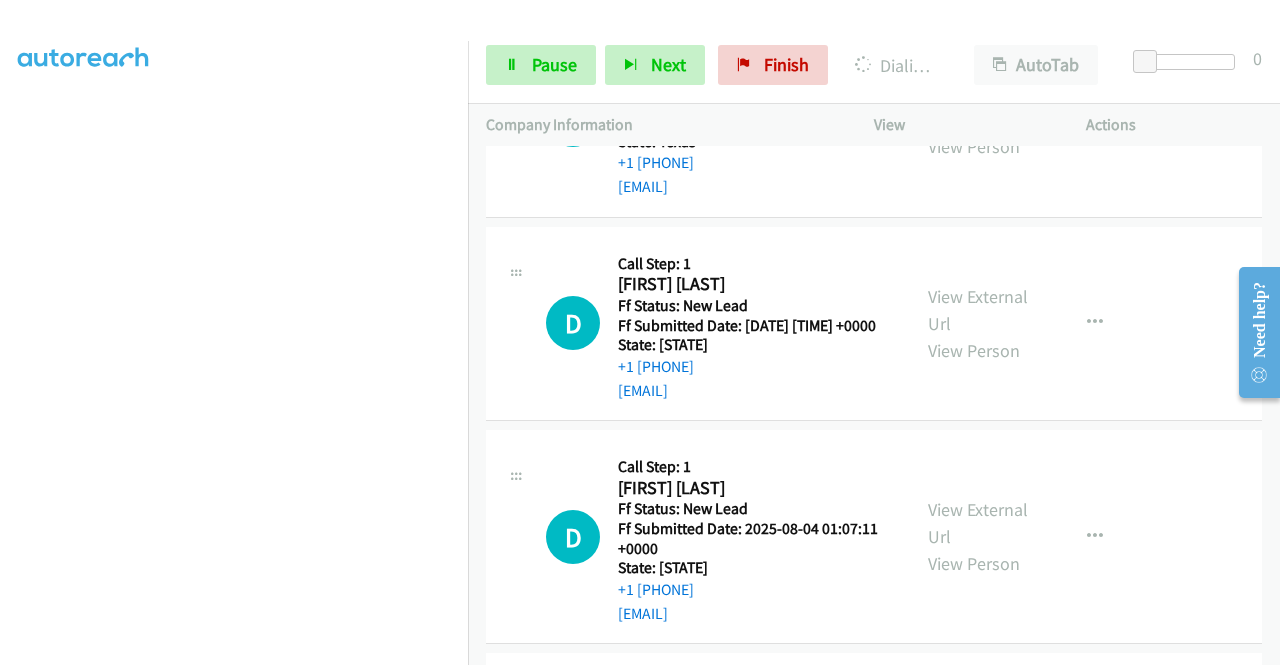 scroll, scrollTop: 5794, scrollLeft: 0, axis: vertical 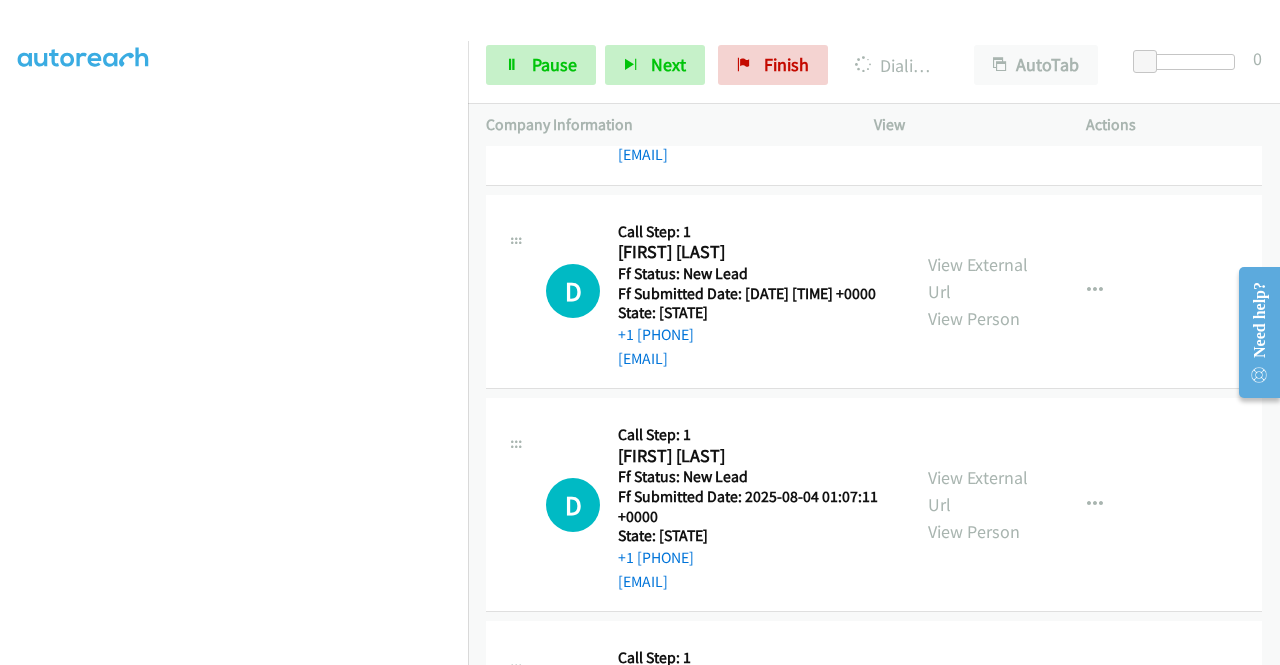 click on "View External Url" at bounding box center (978, 74) 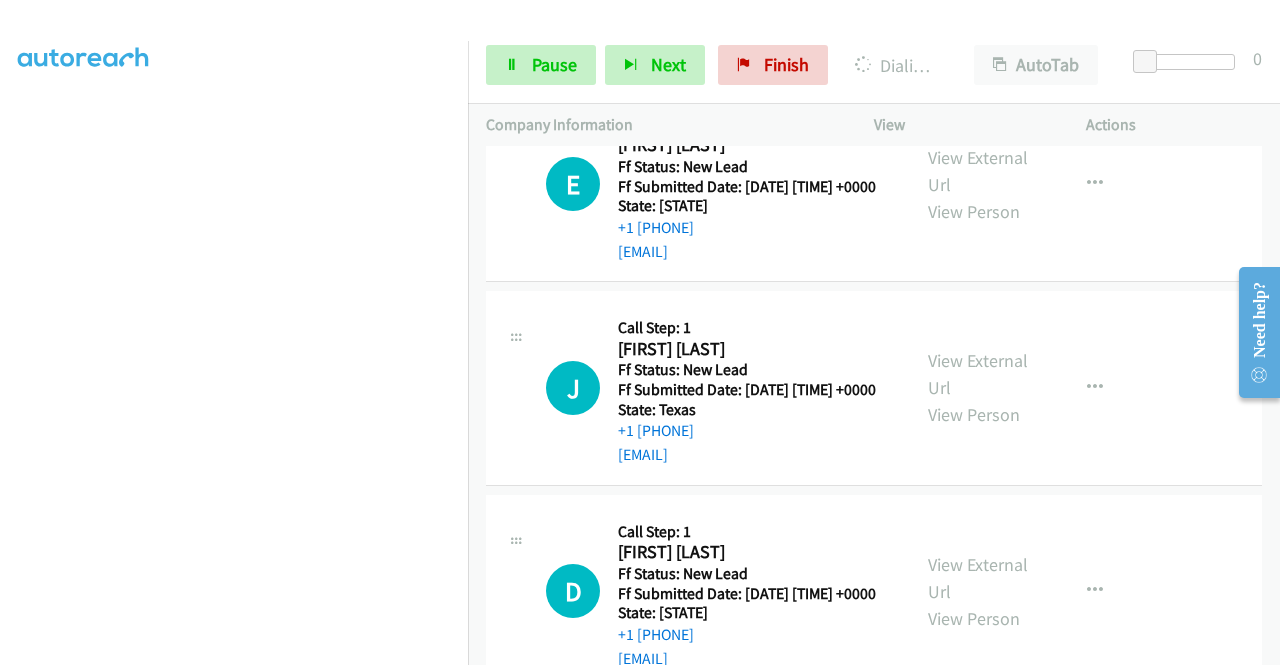 scroll, scrollTop: 5394, scrollLeft: 0, axis: vertical 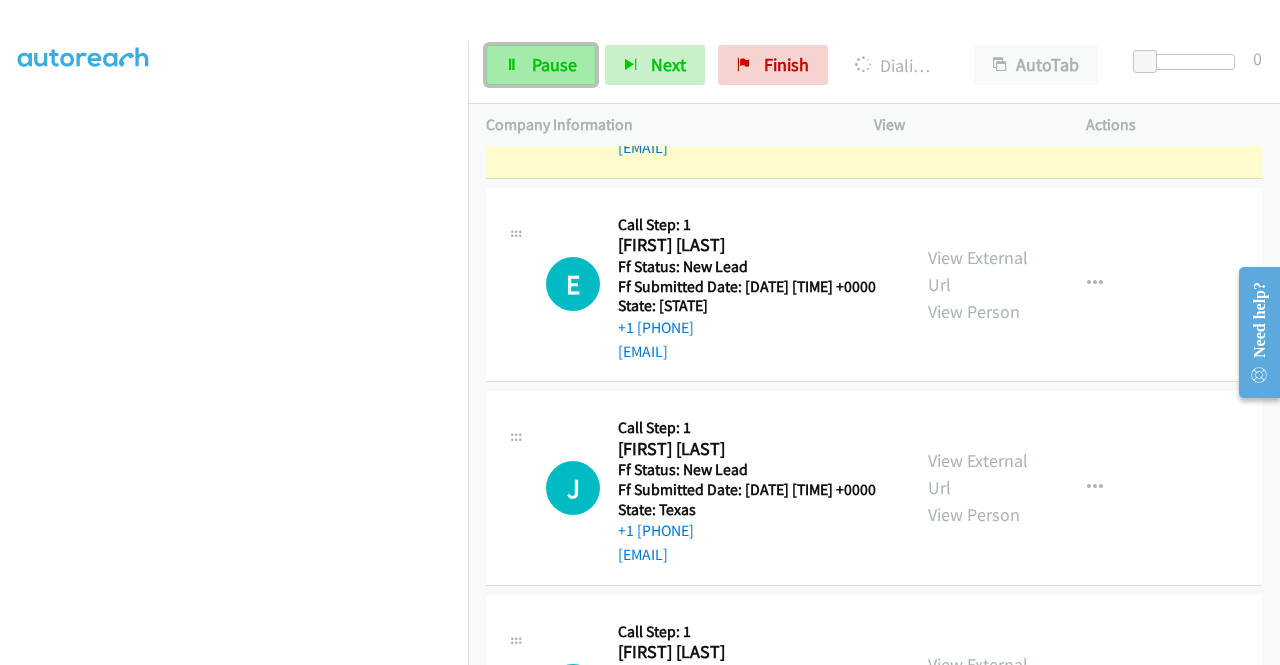 click on "Pause" at bounding box center [554, 64] 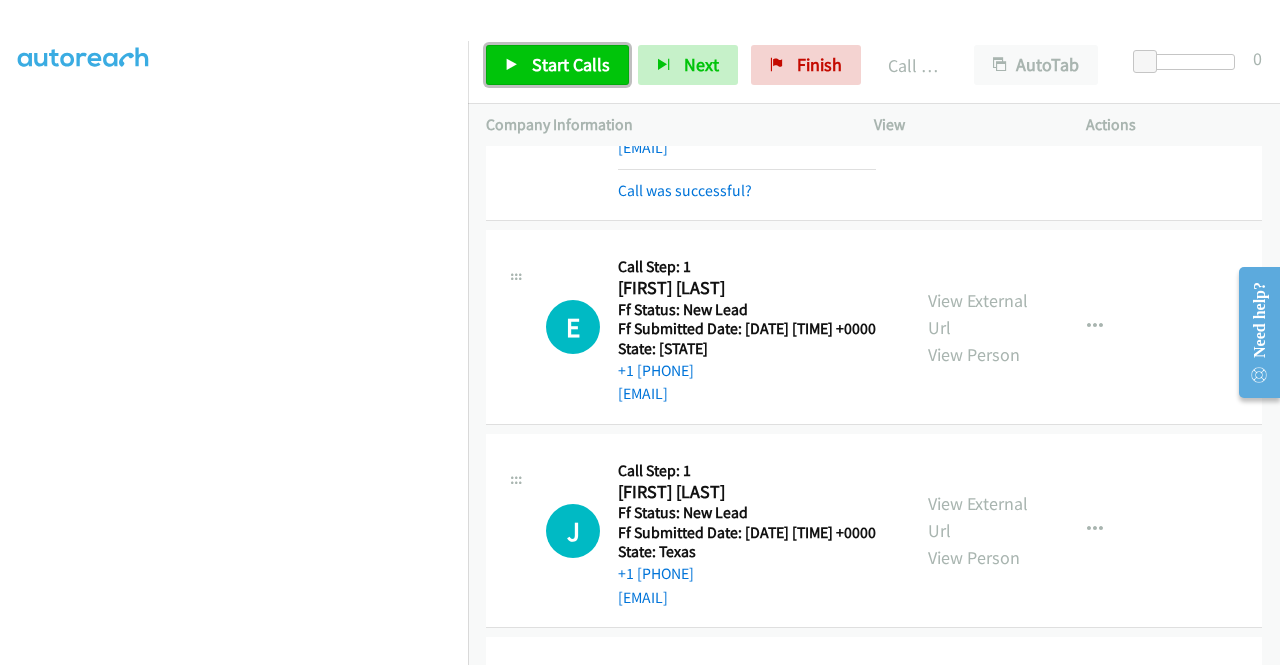 click on "Start Calls" at bounding box center (571, 64) 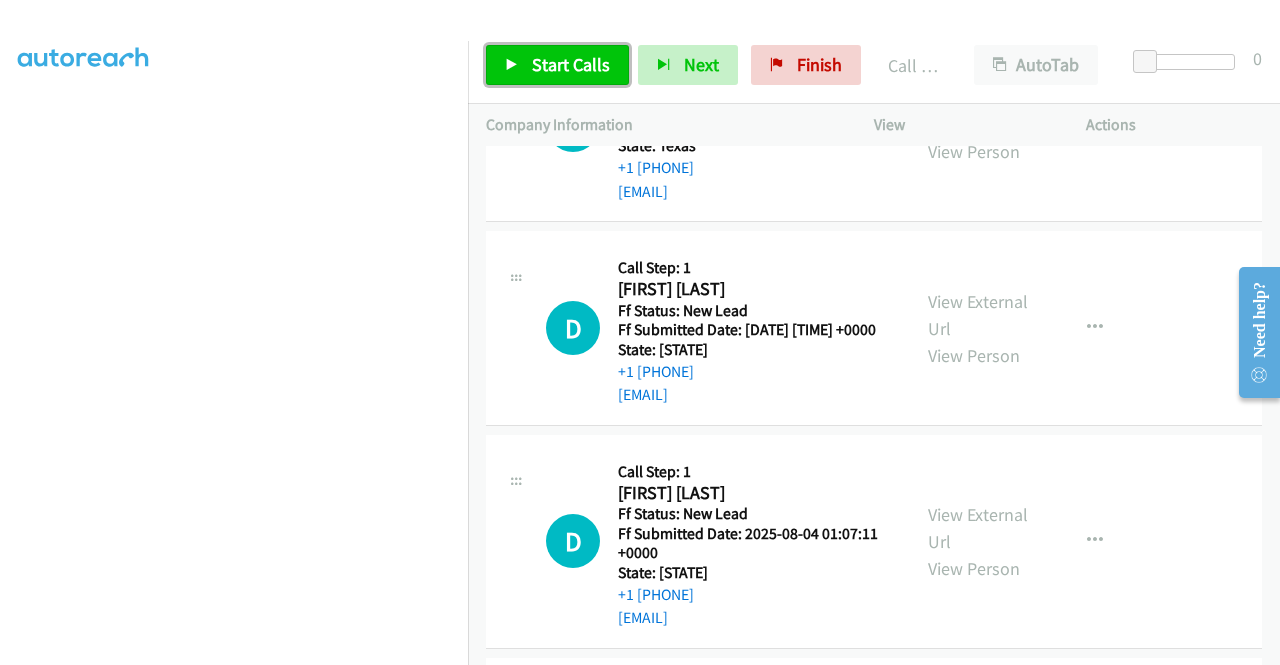 scroll, scrollTop: 5894, scrollLeft: 0, axis: vertical 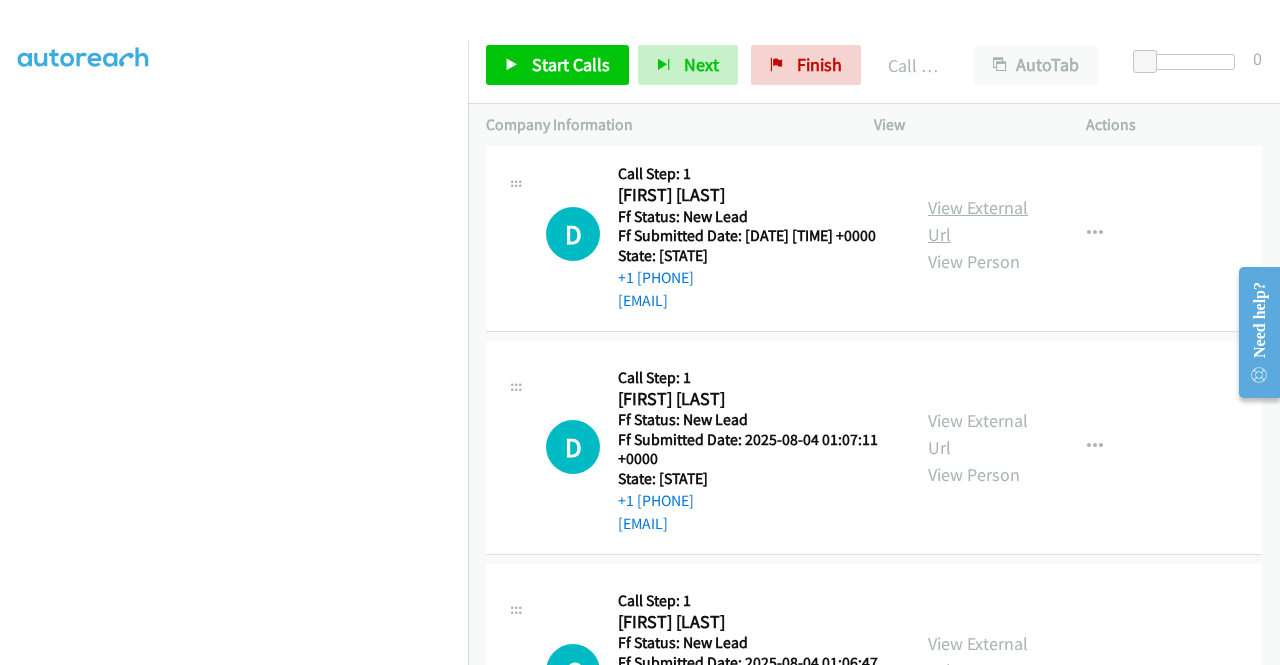 click on "View External Url" at bounding box center (978, 221) 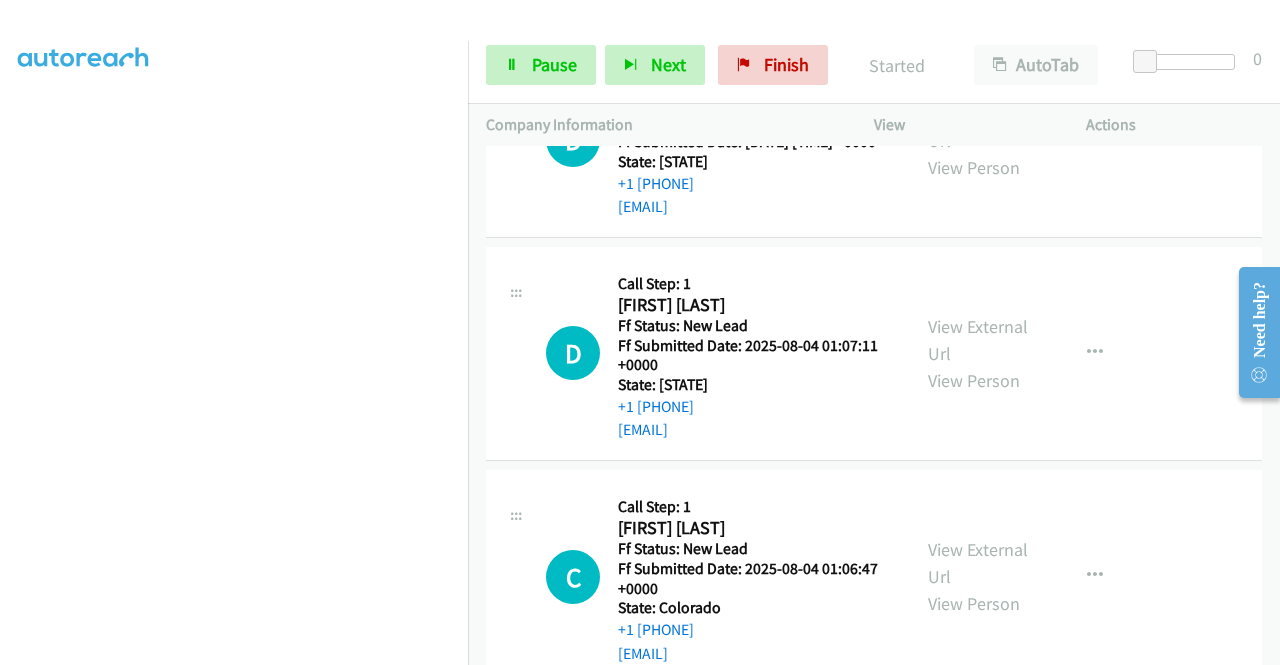 scroll, scrollTop: 6094, scrollLeft: 0, axis: vertical 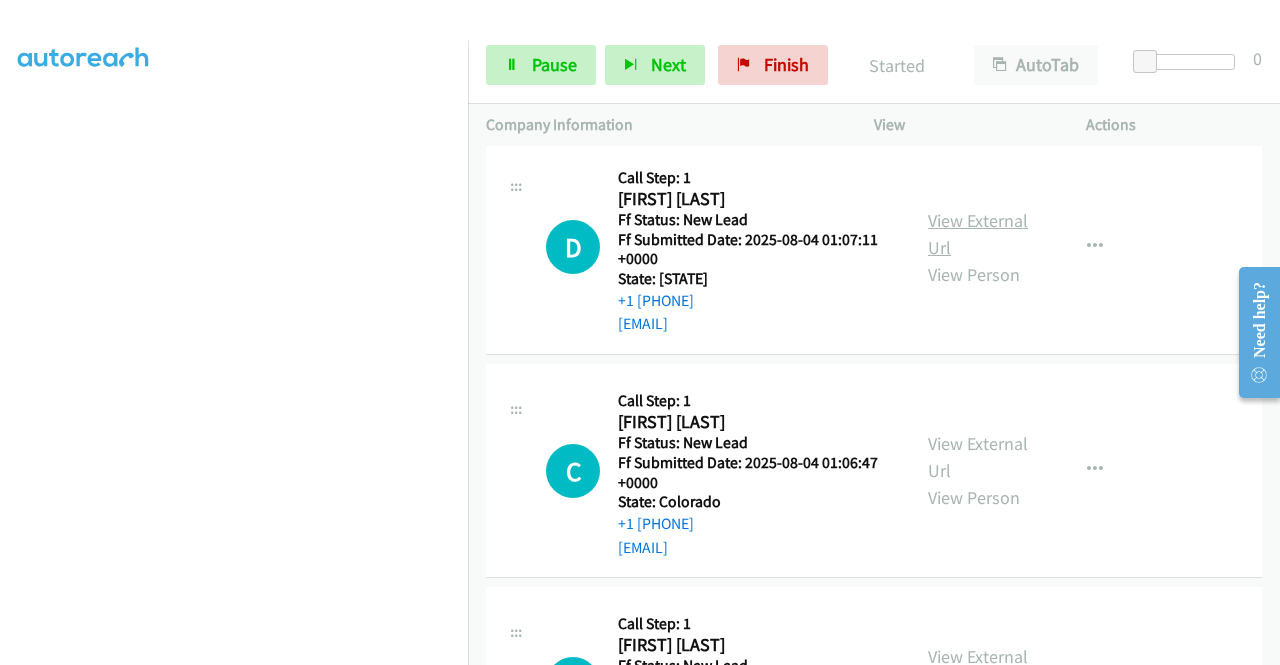 click on "View External Url" at bounding box center (978, 234) 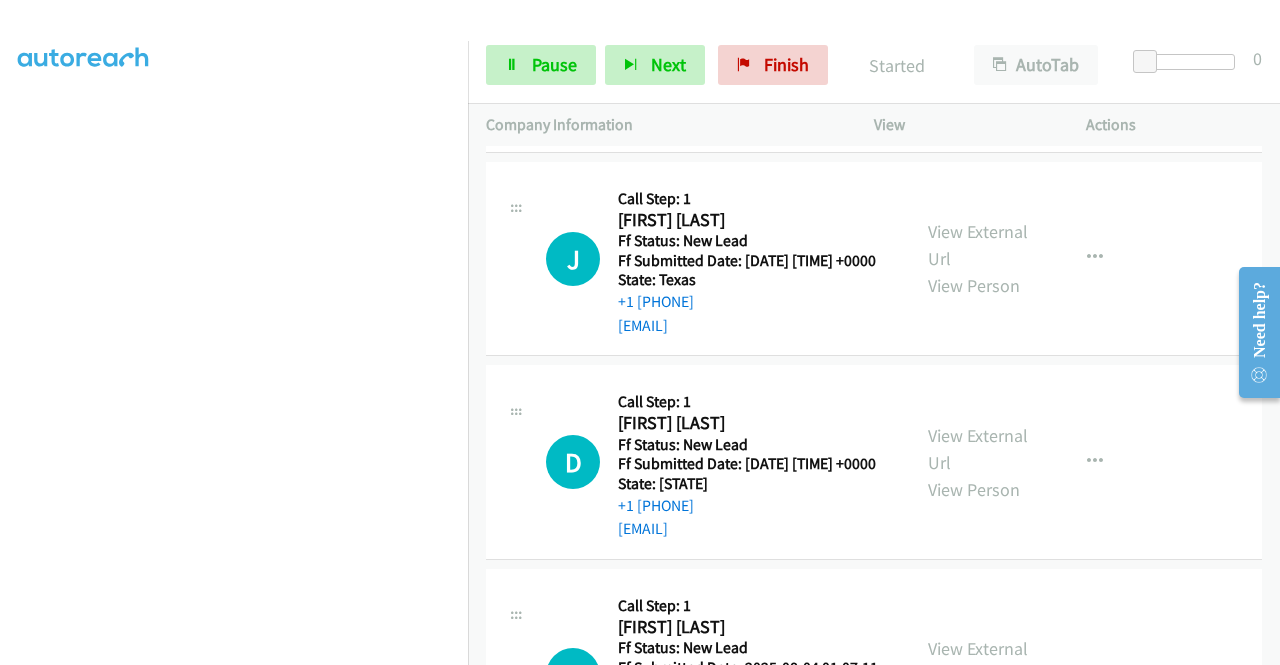 scroll, scrollTop: 5694, scrollLeft: 0, axis: vertical 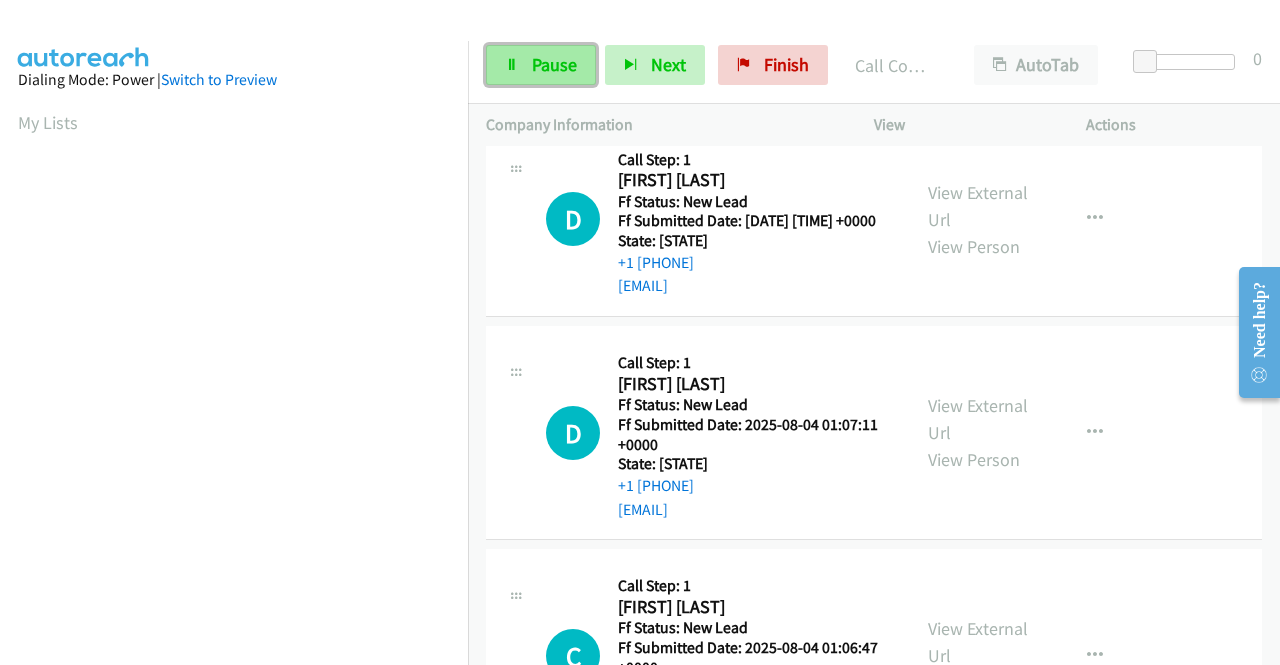 click on "Pause" at bounding box center [554, 64] 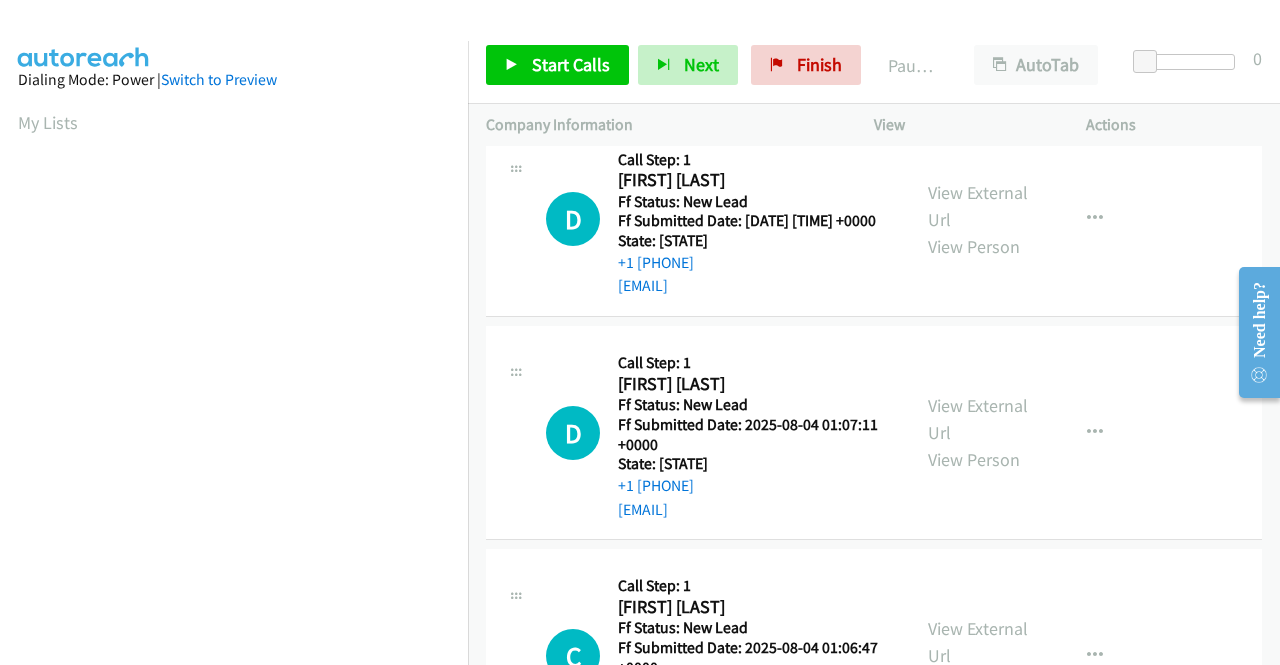 drag, startPoint x: 729, startPoint y: 407, endPoint x: 629, endPoint y: 411, distance: 100.07997 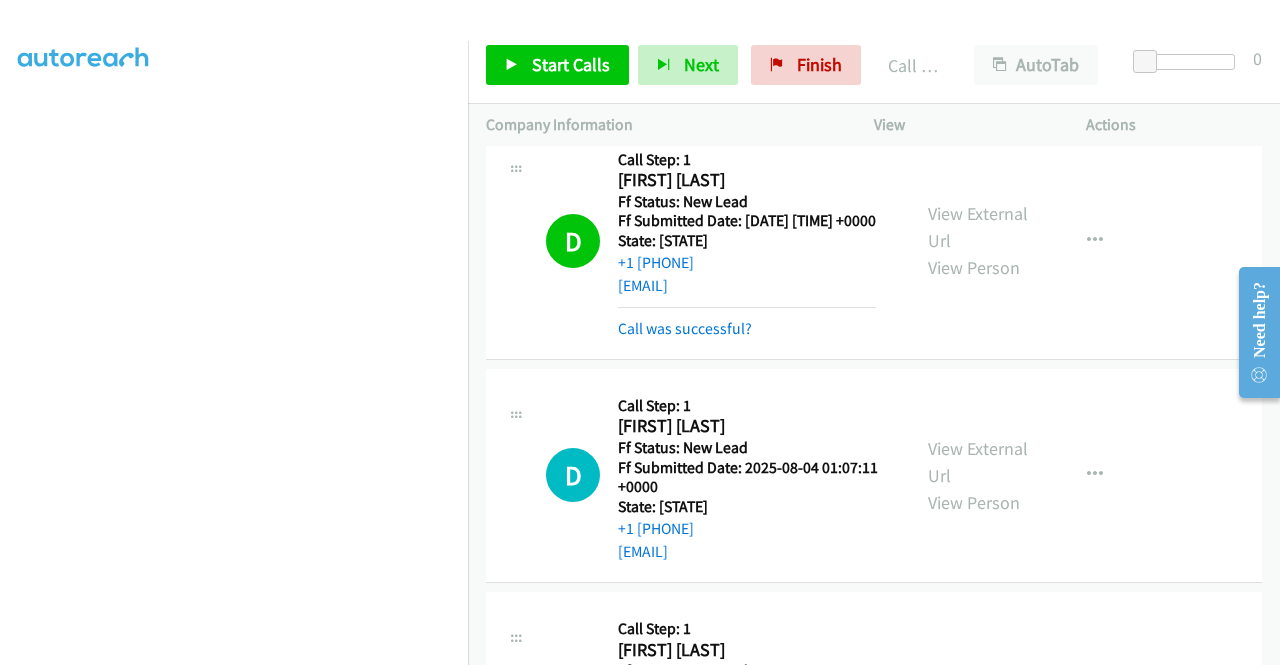 scroll, scrollTop: 456, scrollLeft: 0, axis: vertical 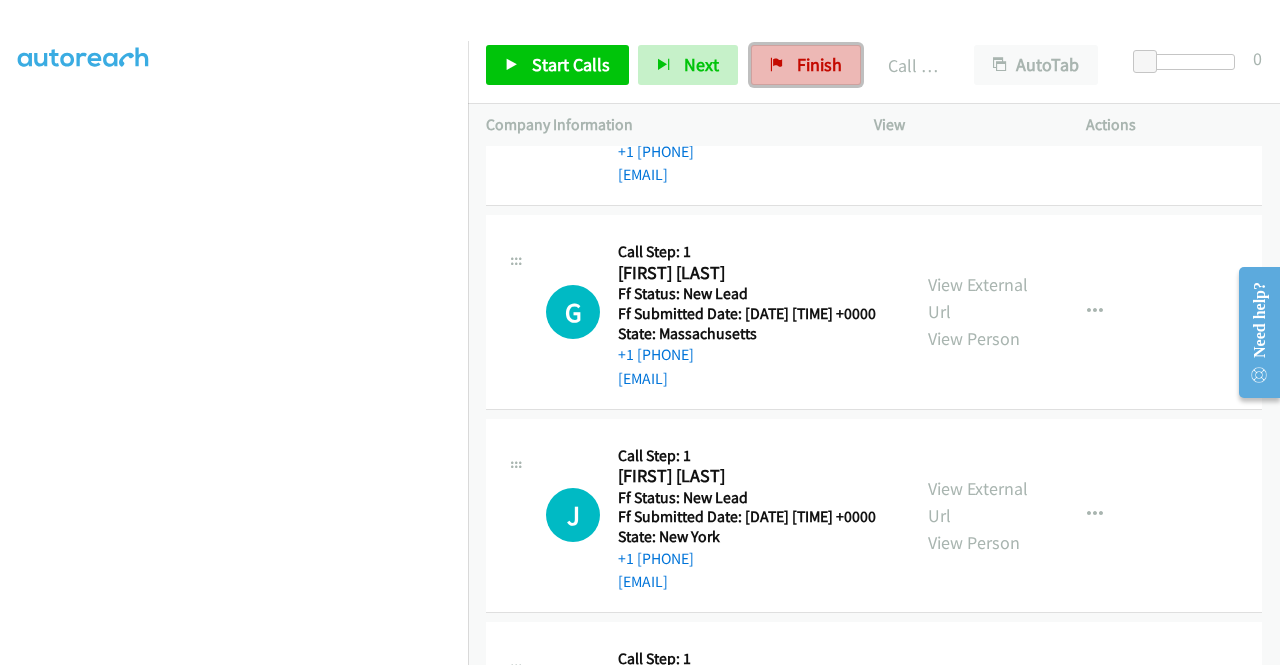 click on "Finish" at bounding box center (819, 64) 